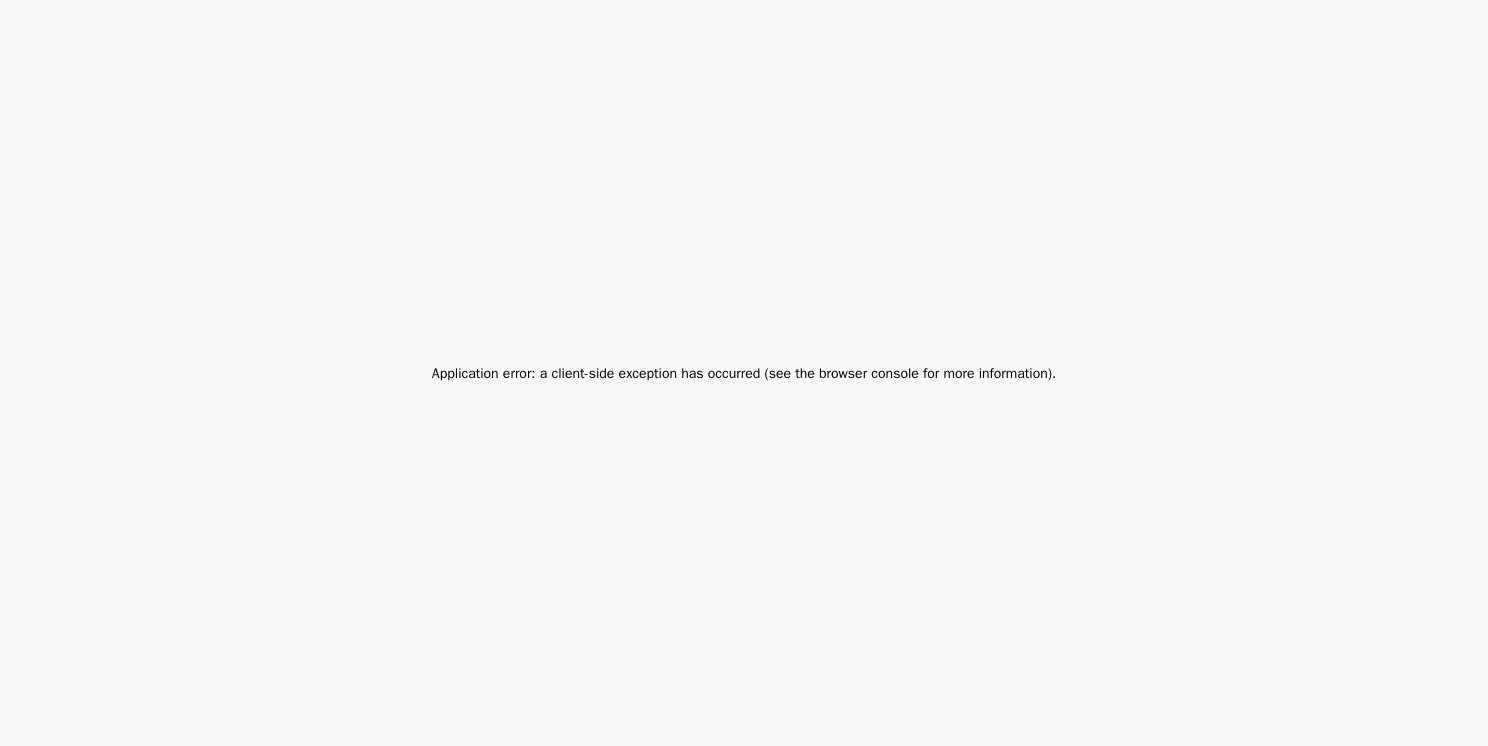 scroll, scrollTop: 0, scrollLeft: 0, axis: both 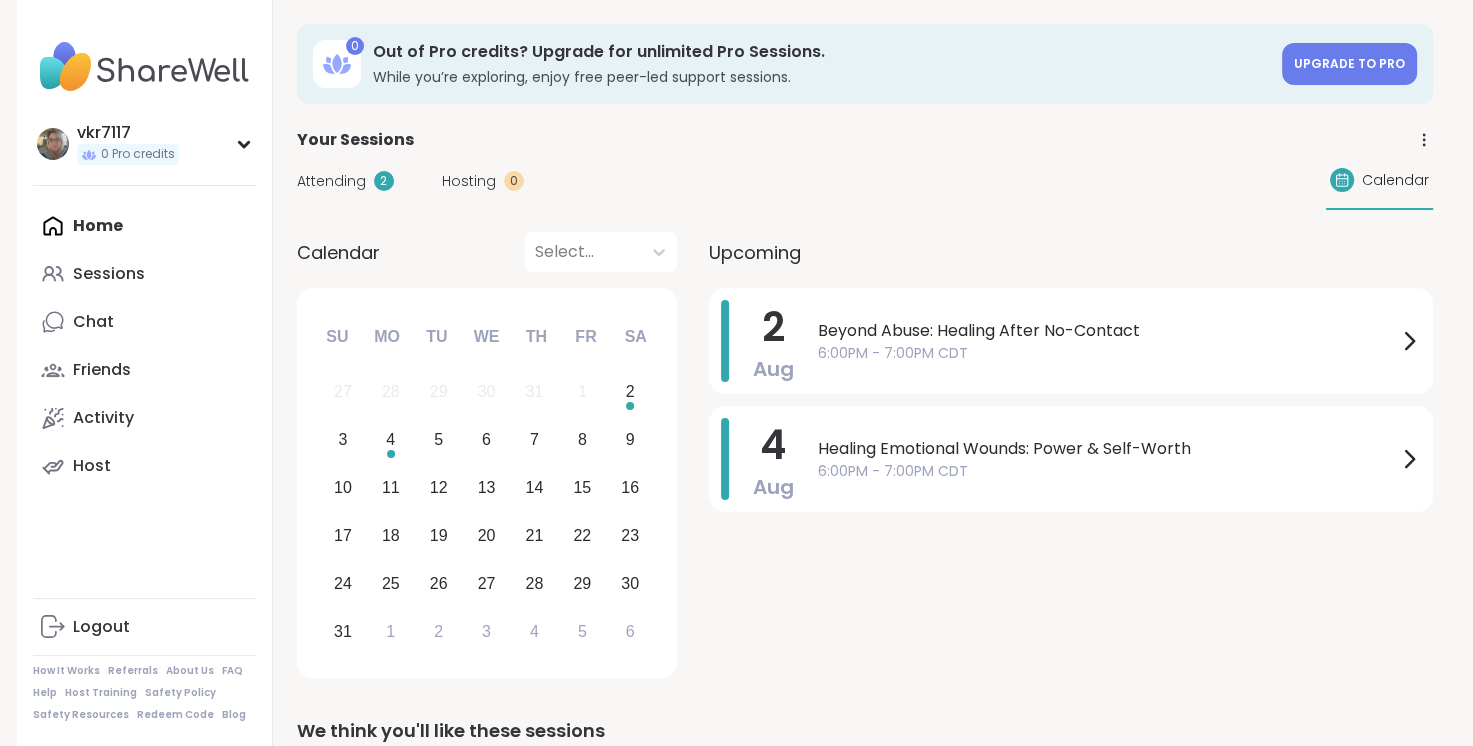 click on "[USERNAME] 0 Pro credits [USERNAME] 0 Pro credits Profile Membership Settings Help Home Sessions Chat Friends Activity Host Logout How It Works Referrals About Us FAQ Help Host Training Safety Policy Safety Resources Redeem Code Blog 0 Out of Pro credits? Upgrade for unlimited Pro Sessions. While you’re exploring, enjoy free peer-led support sessions. Upgrade to Pro Your Sessions Attending 2 Hosting 0 Calendar Calendar Select... Previous Month Next Month August 2025 Su Mo Tu We Th Fr Sa 27 28 29 30 31 1 2 3 4 5 6 7 8 9 10 11 12 13 14 15 16 17 18 19 20 21 22 23 24 25 26 27 28 29 30 31 1 2 3 4 5 6 Upcoming 2 Aug Beyond Abuse: Healing After No-Contact 6:00PM - 7:00PM CDT 4 Aug Healing Emotional Wounds: Power & Self-Worth 6:00PM - 7:00PM CDT We think you'll like these sessions Body Doubling- Saturday Afternoon Gap Fill Sat 8/2 | 2:30 - 3:00PM CDT Hosted by  [USERNAME] Body doubling Self-love Loneliness + 1  more topic Sign Up 8 spots left Saturday Afternoon-Evening Hangout!  Sat 8/2 | 3:00 - 4:30PM CDT" at bounding box center (736, 1705) 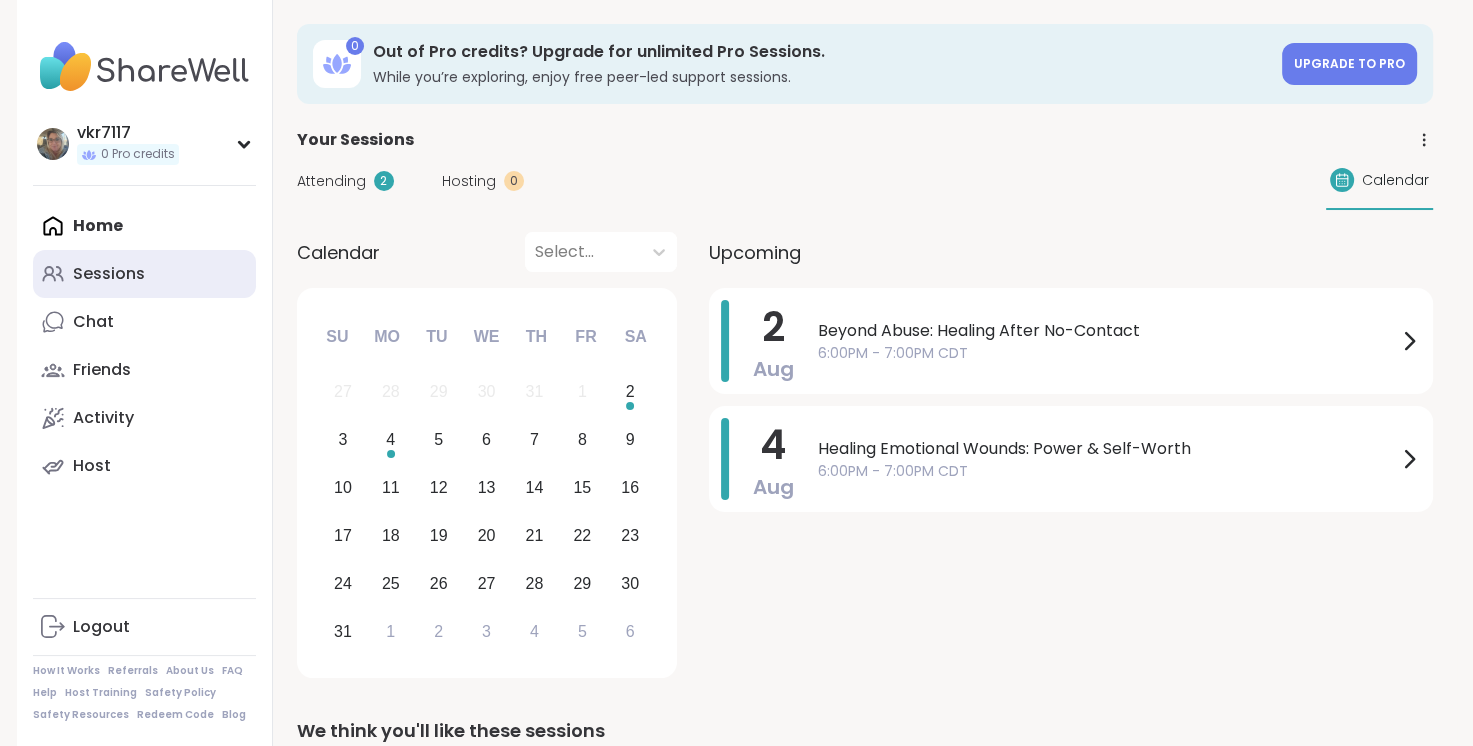 click on "Sessions" at bounding box center (144, 274) 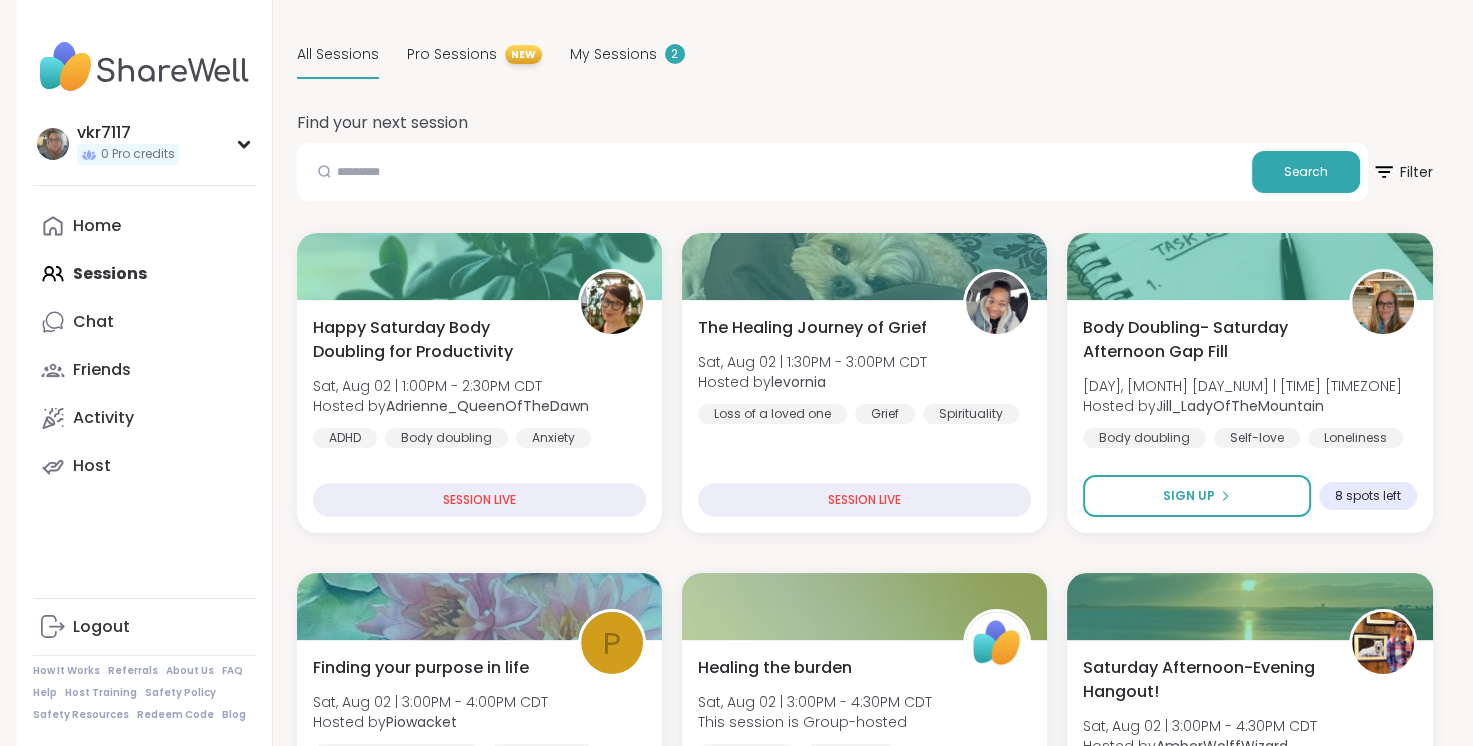 scroll, scrollTop: 200, scrollLeft: 0, axis: vertical 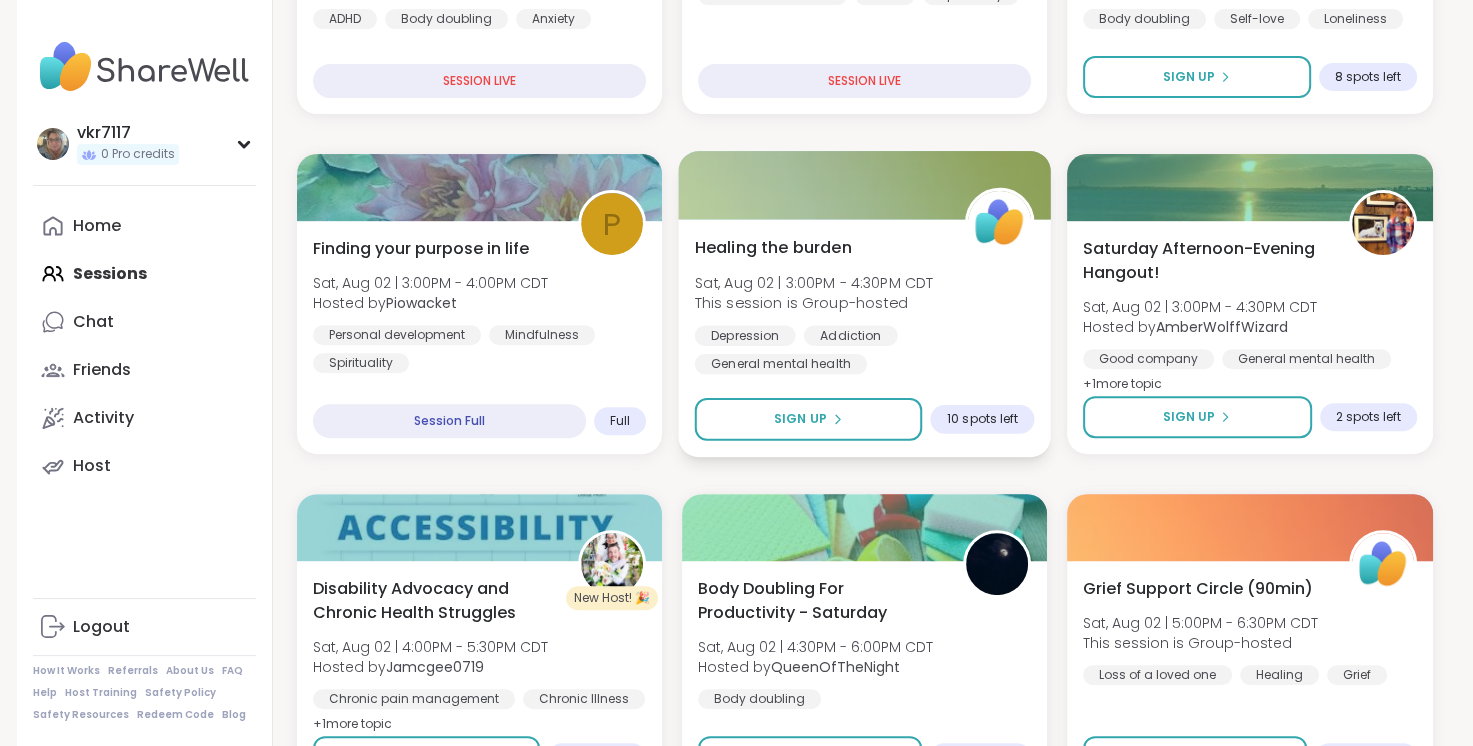 click on "Healing the burden" at bounding box center [772, 247] 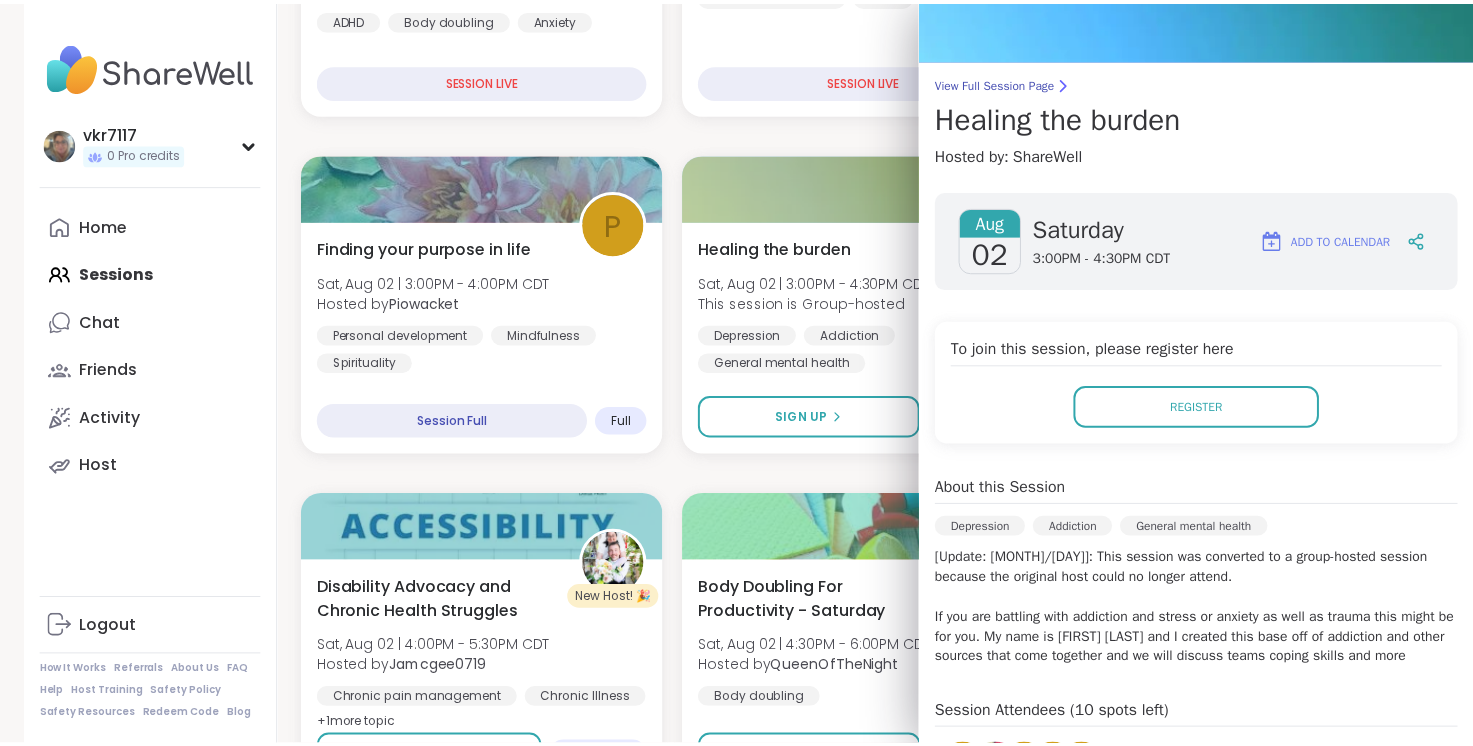 scroll, scrollTop: 120, scrollLeft: 0, axis: vertical 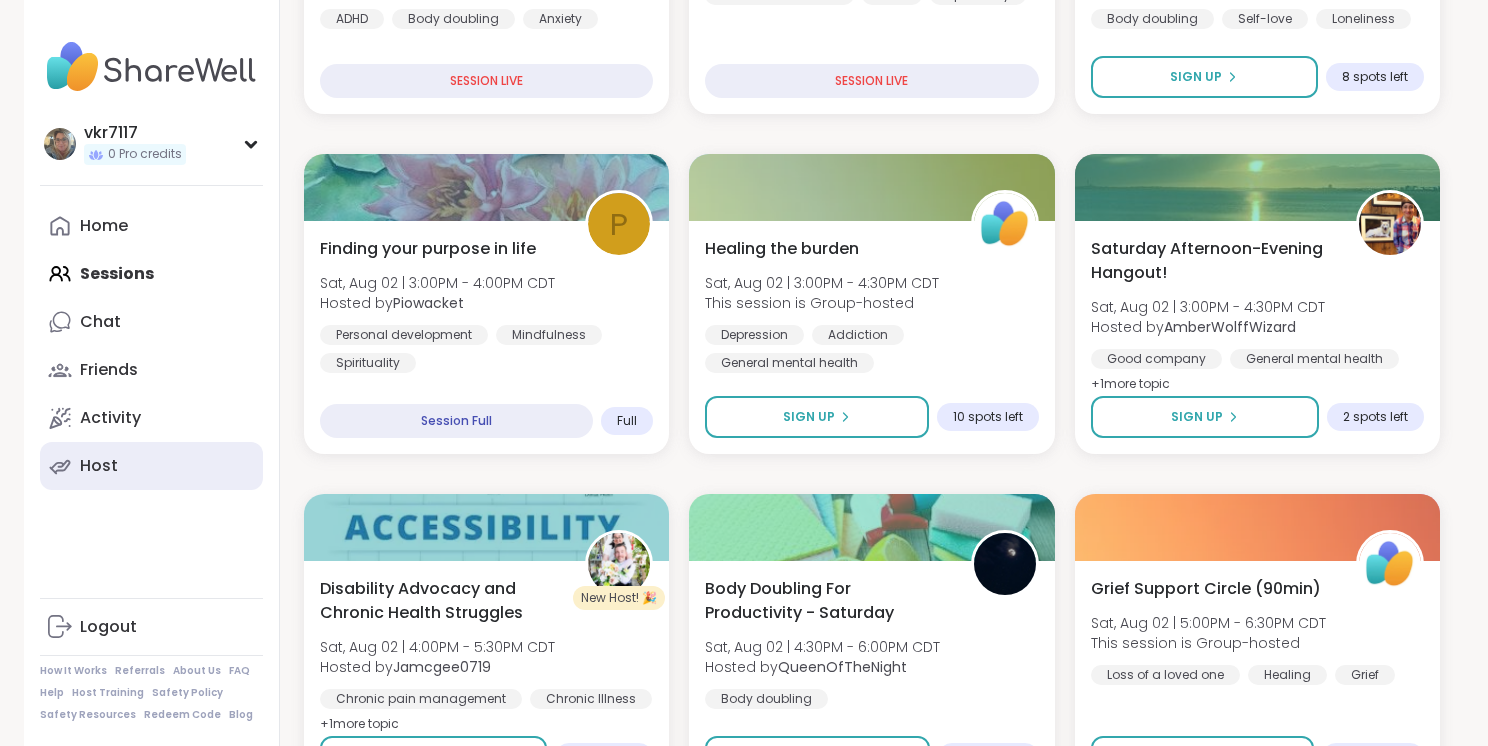 click on "Host" at bounding box center [151, 466] 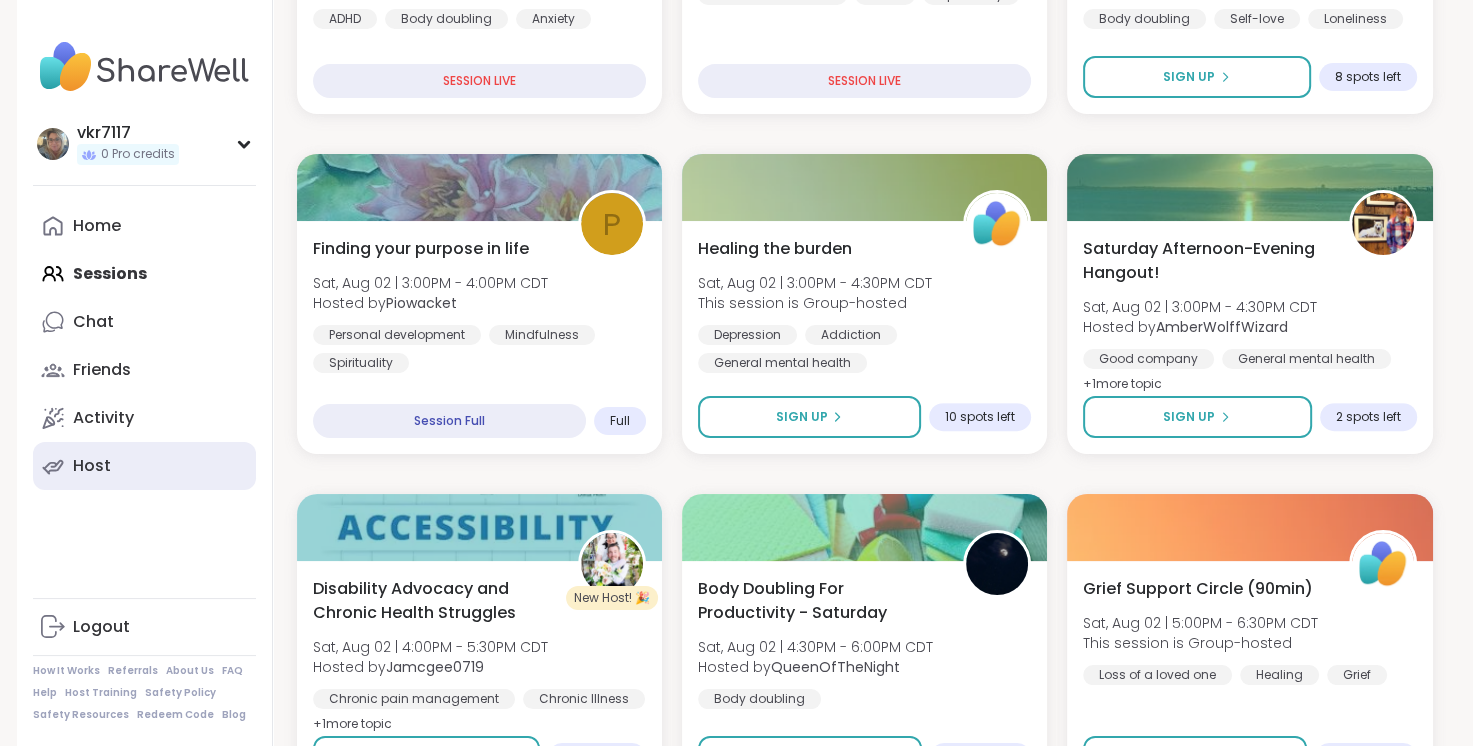scroll, scrollTop: 0, scrollLeft: 0, axis: both 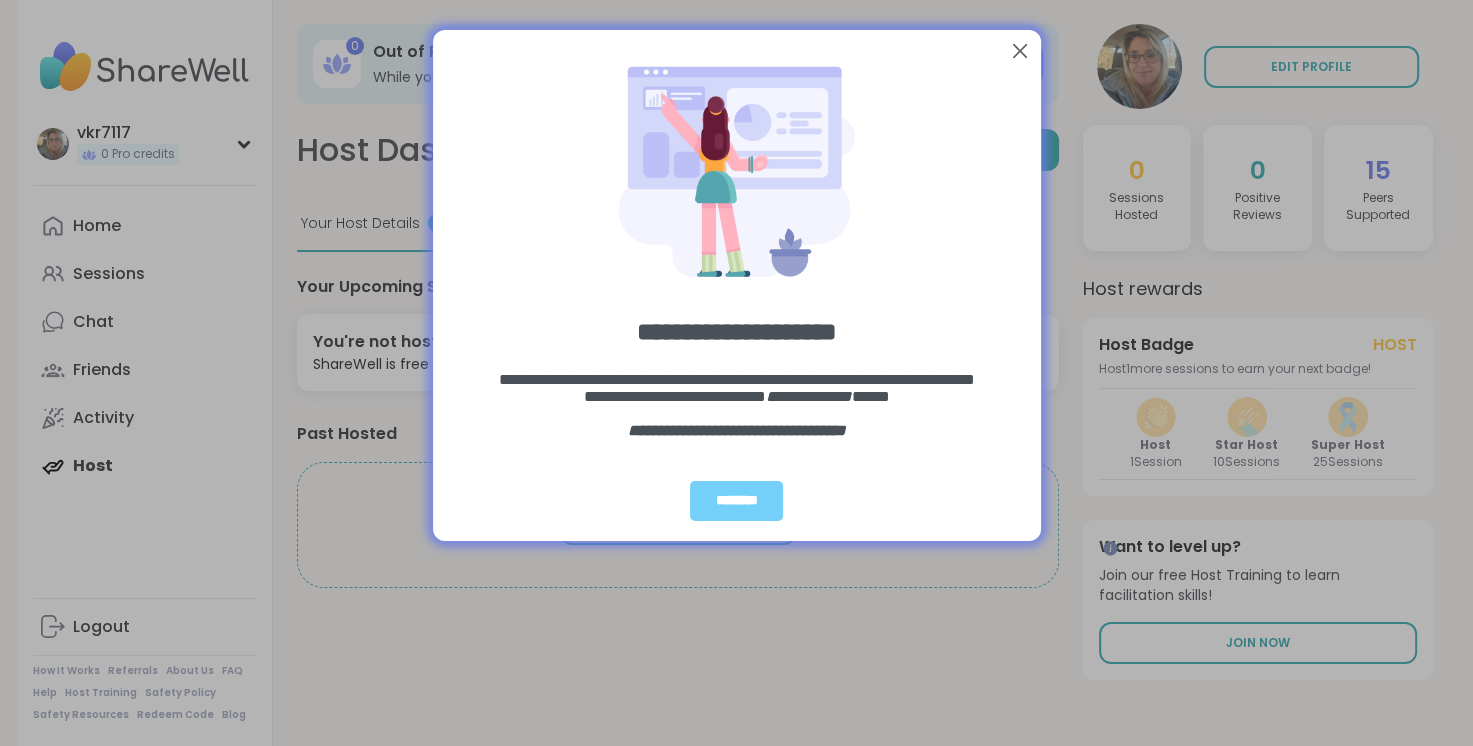 click at bounding box center [737, 174] 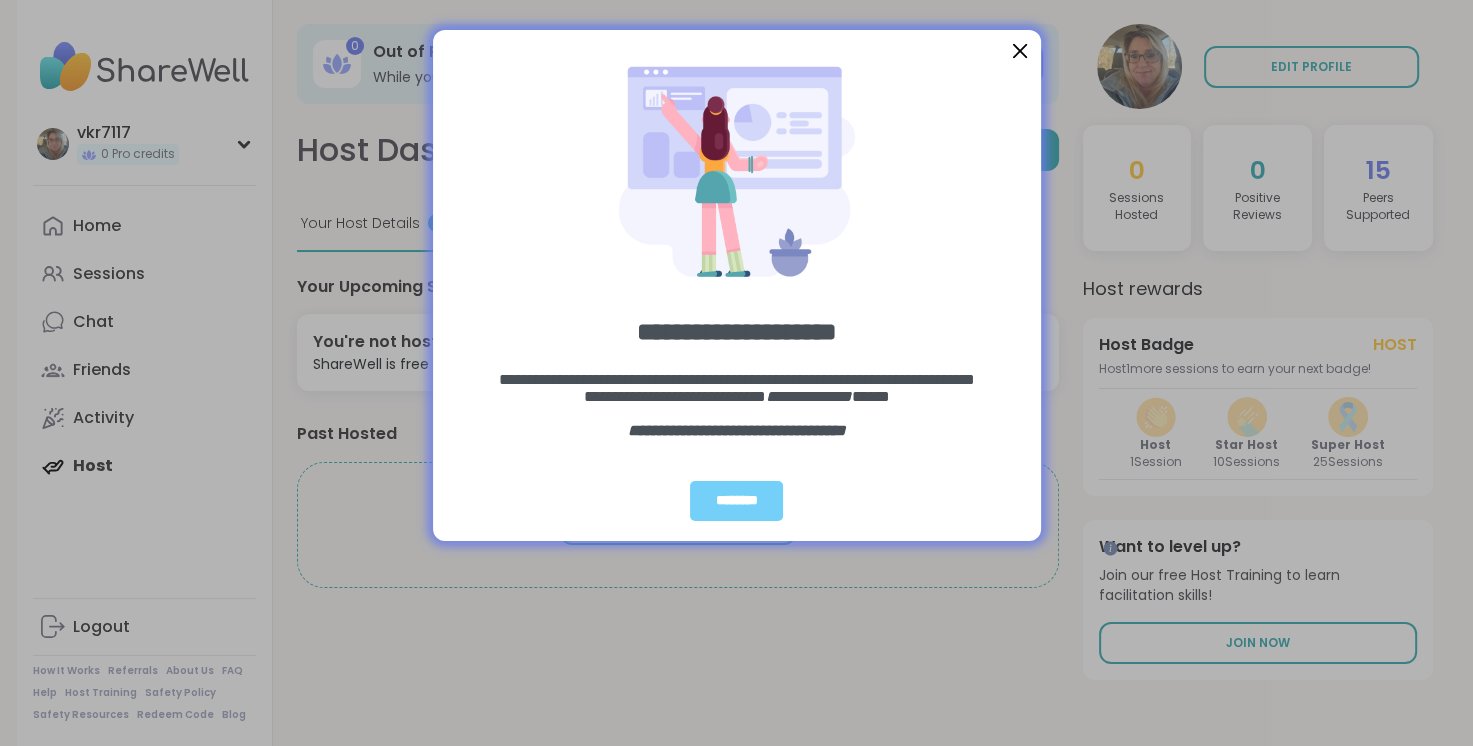 click at bounding box center (1019, 51) 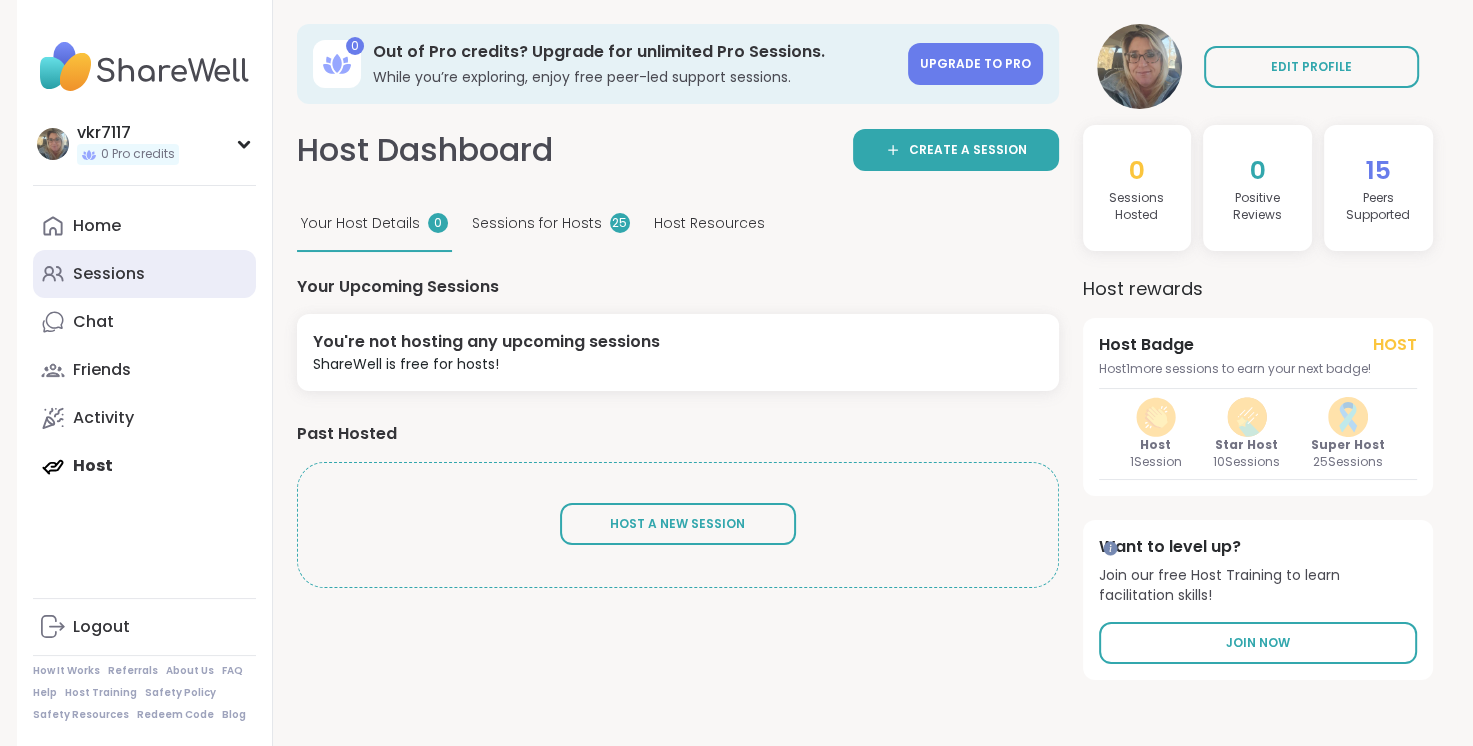 click on "Sessions" at bounding box center (144, 274) 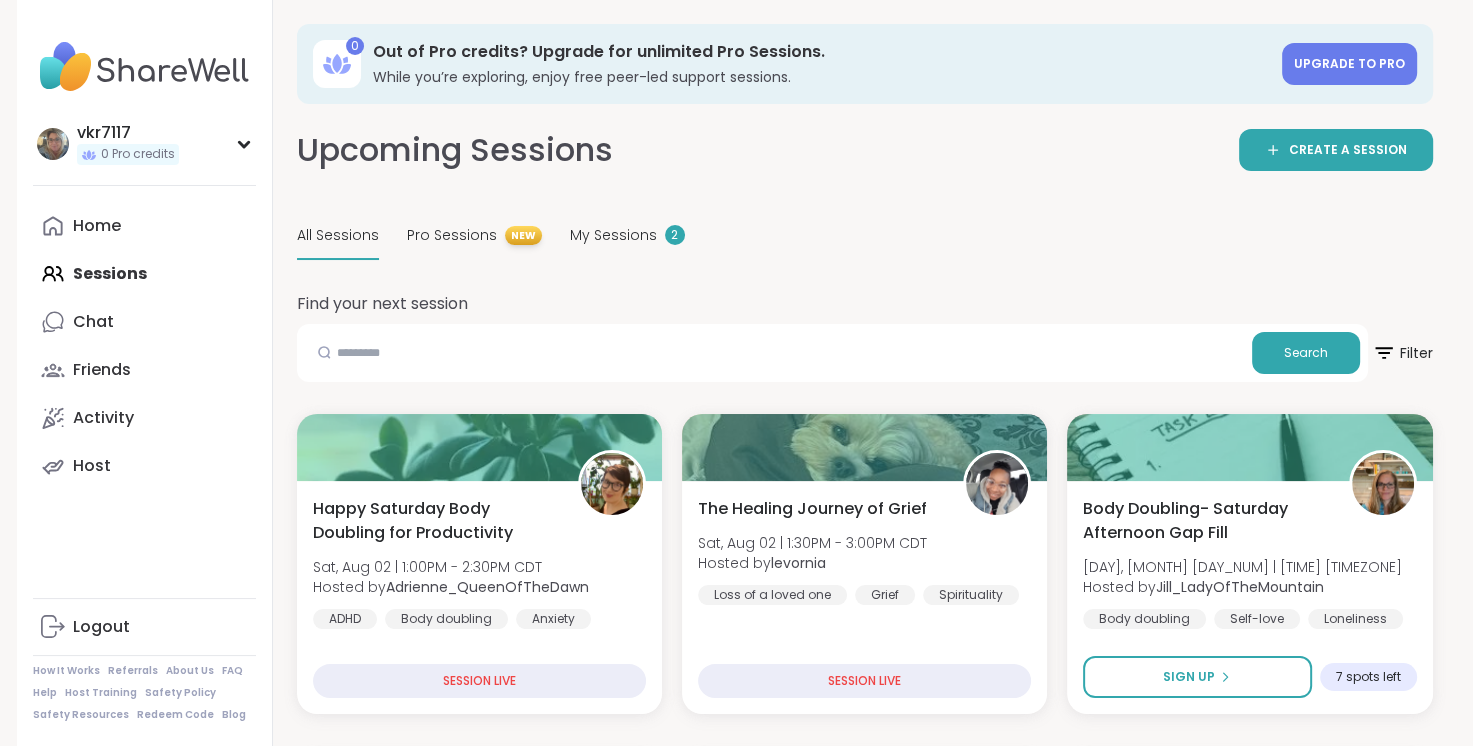 scroll, scrollTop: 652, scrollLeft: 0, axis: vertical 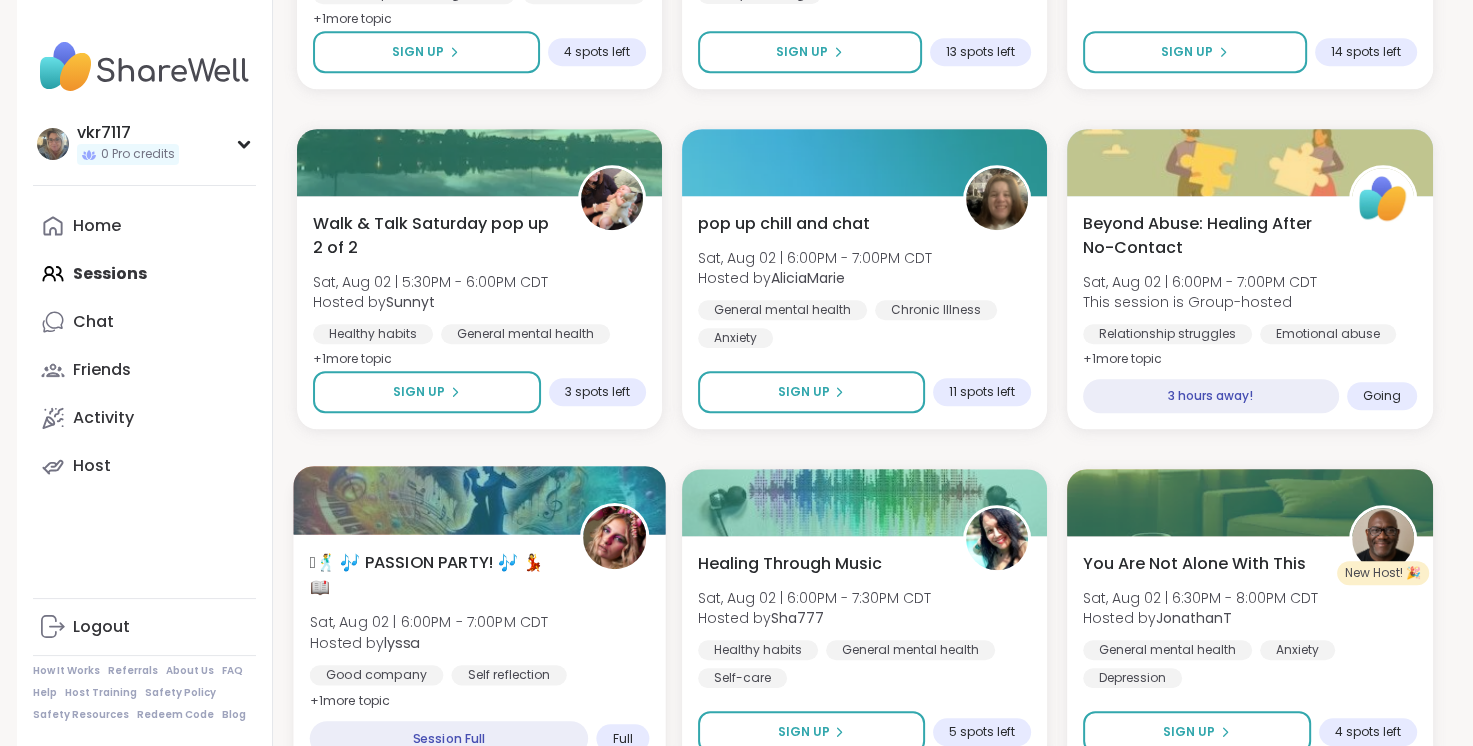 click on "🪩🕺 🎶 PASSION PARTY! 🎶 💃 📖" at bounding box center (433, 574) 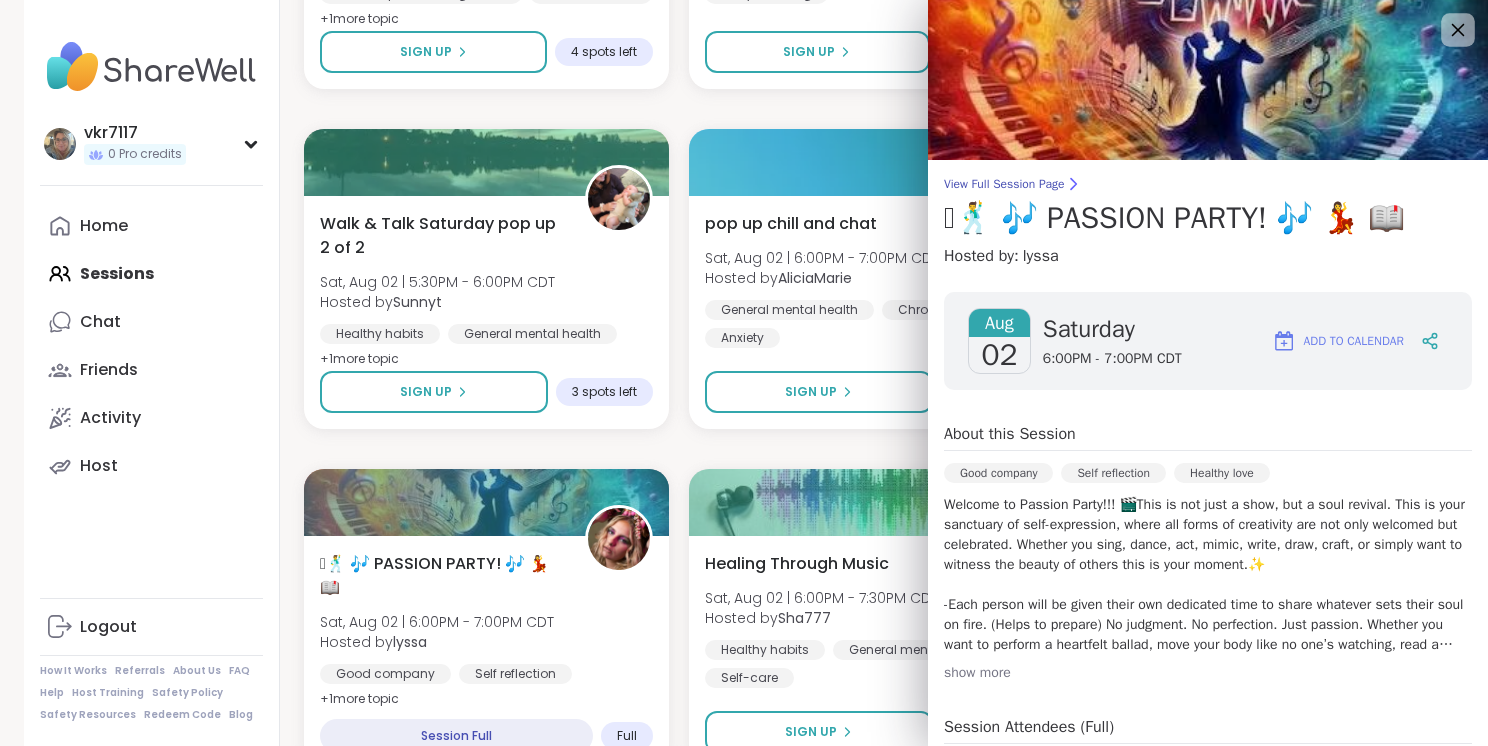 click 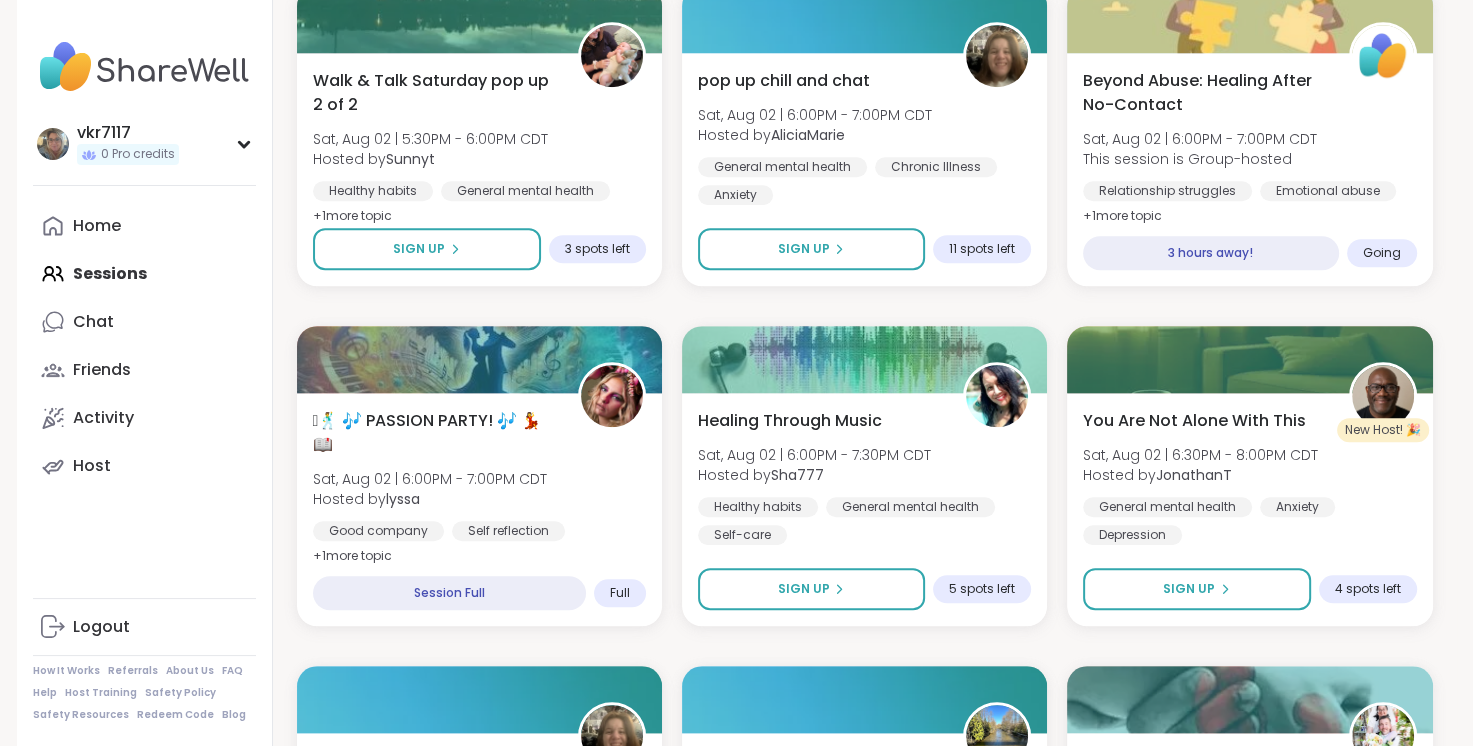 scroll, scrollTop: 1465, scrollLeft: 0, axis: vertical 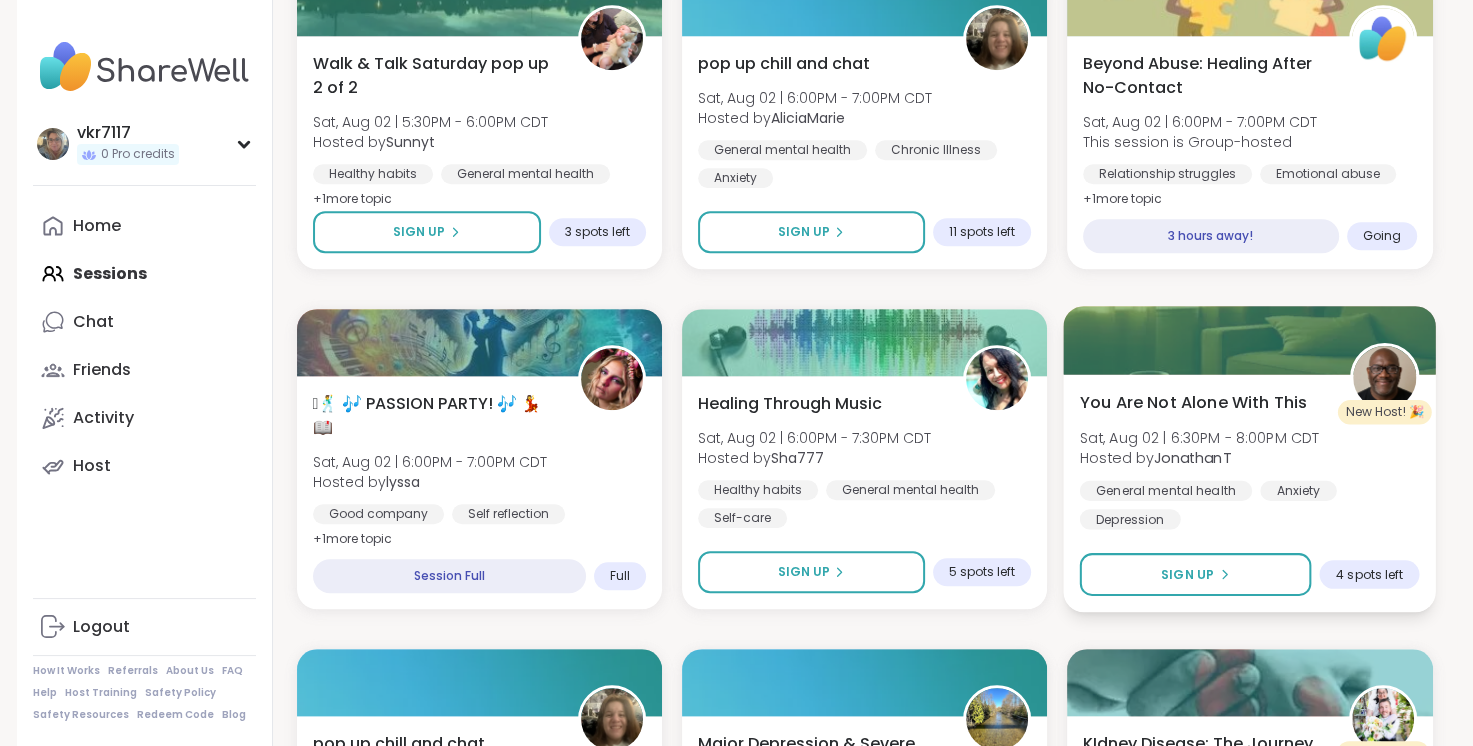 click on "You Are Not Alone With This" at bounding box center [1193, 402] 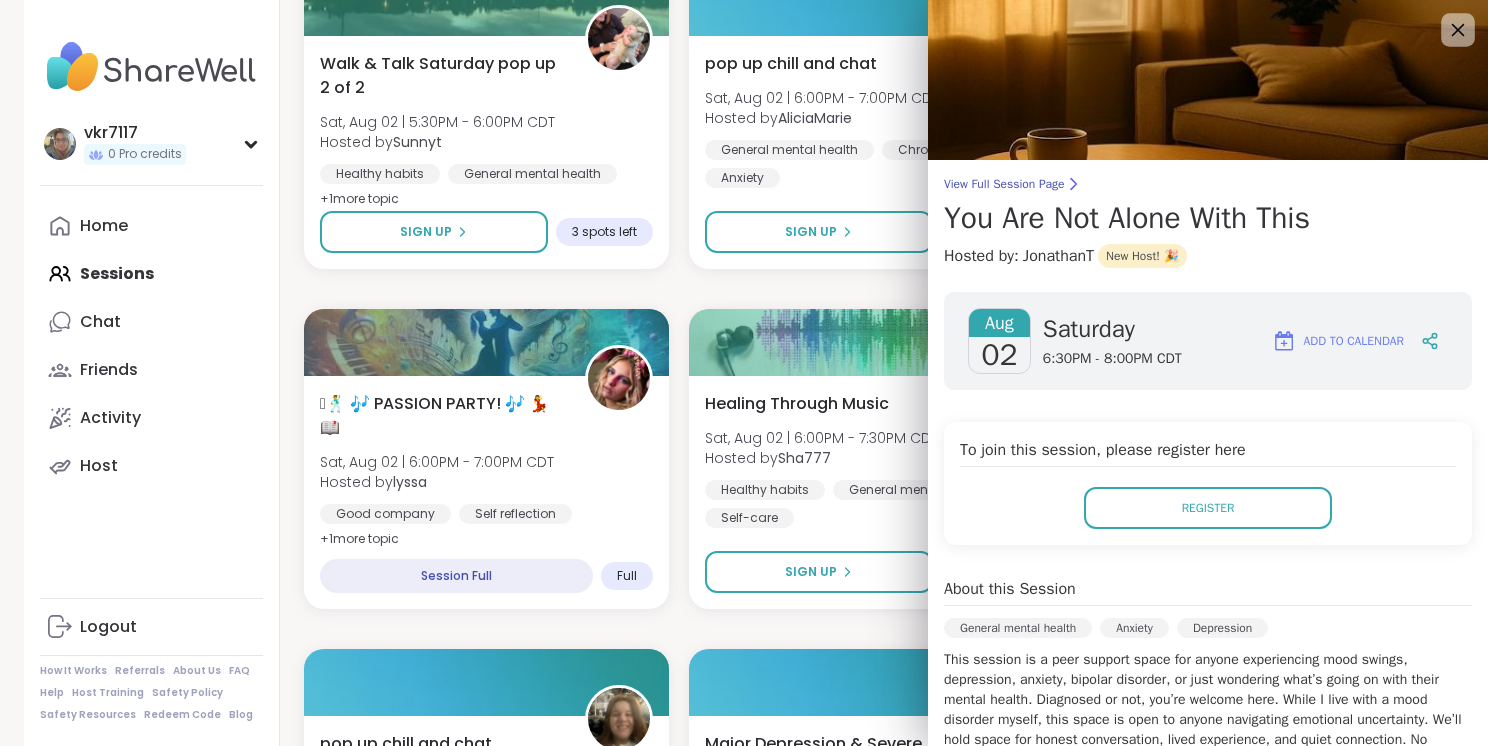 click 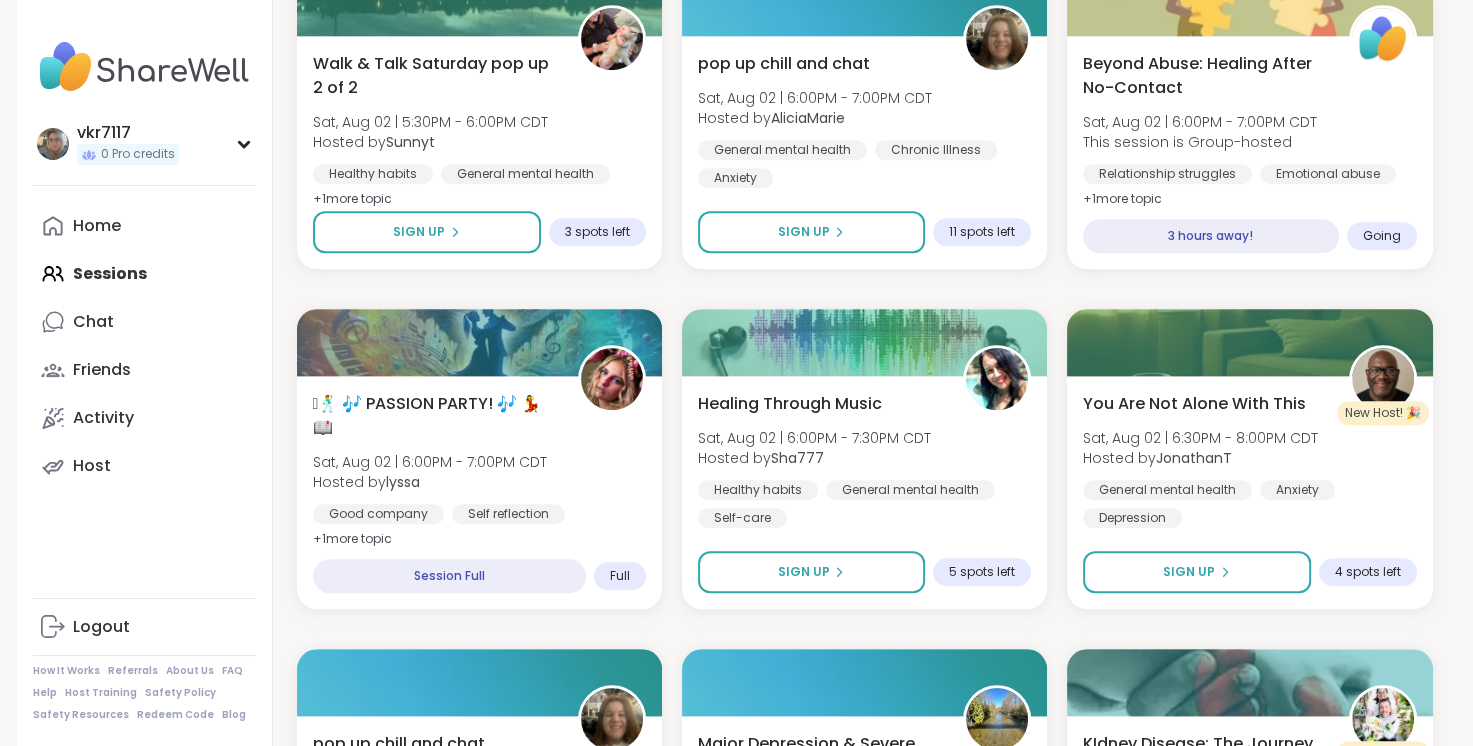 scroll, scrollTop: 2118, scrollLeft: 0, axis: vertical 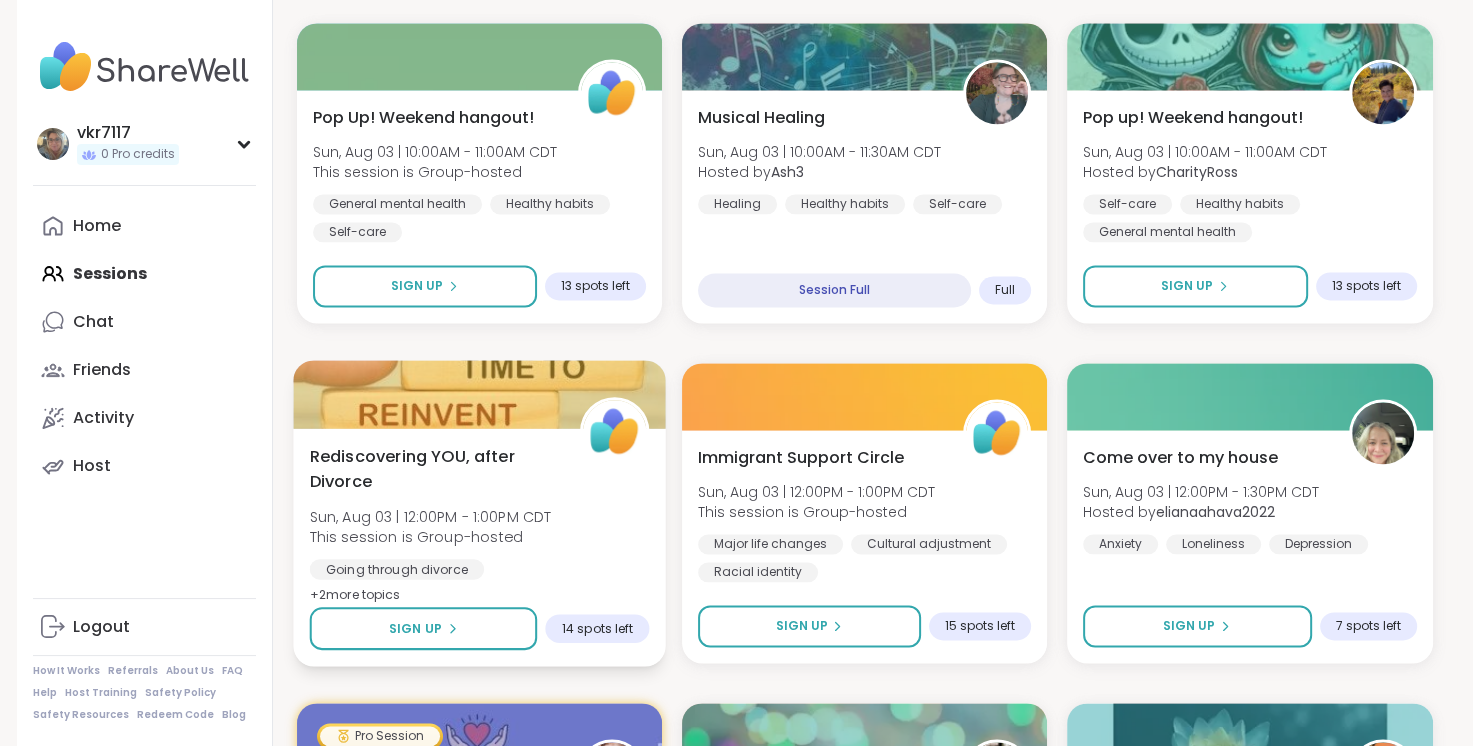 click on "Rediscovering YOU, after Divorce" at bounding box center (433, 468) 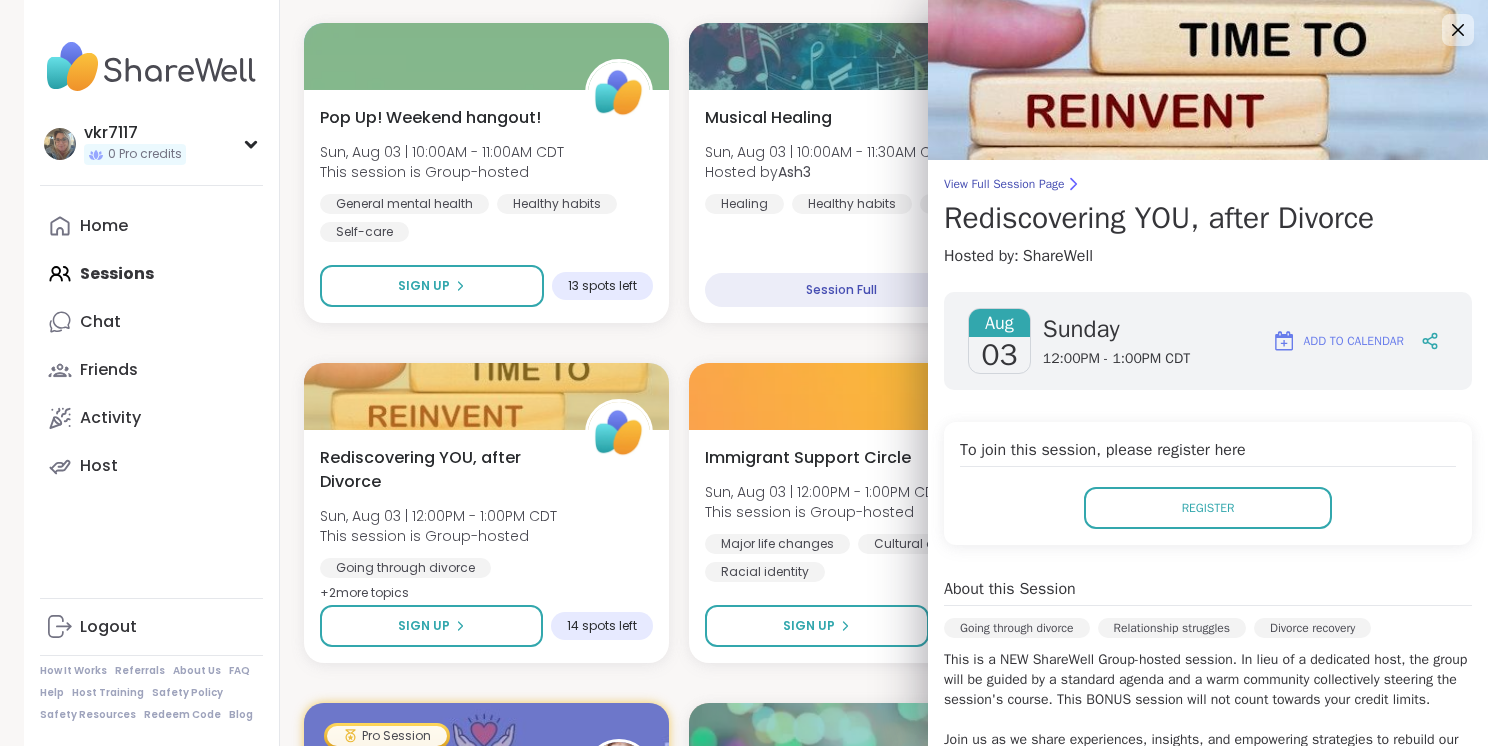 click on "[MONTH] [DAY] [DAY_OF_WEEK] [TIME] - [TIME] [TIMEZONE] Add to Calendar To join this session, please register here Register About this Session Going through divorce Relationship struggles Divorce recovery This is a NEW ShareWell Group-hosted session. In lieu of a dedicated host, the group will be guided by a standard agenda and a warm community collectively steering the session's course. This BONUS session will not count towards your credit limits.
Join us as we share experiences, insights, and empowering strategies to rebuild our sense of identity, foster personal growth, and embrace newfound possibilities. Whether navigating the initial stages of separation or further along in your journey, this session provides a supportive community to help you find strength, resilience, and a renewed sense of self.
Your story continues, and your peers are here to support you every step of the way. show more Session Attendees   (14 spots left) e About the Host ShareWell StarPeer SuperHost" at bounding box center (1208, 718) 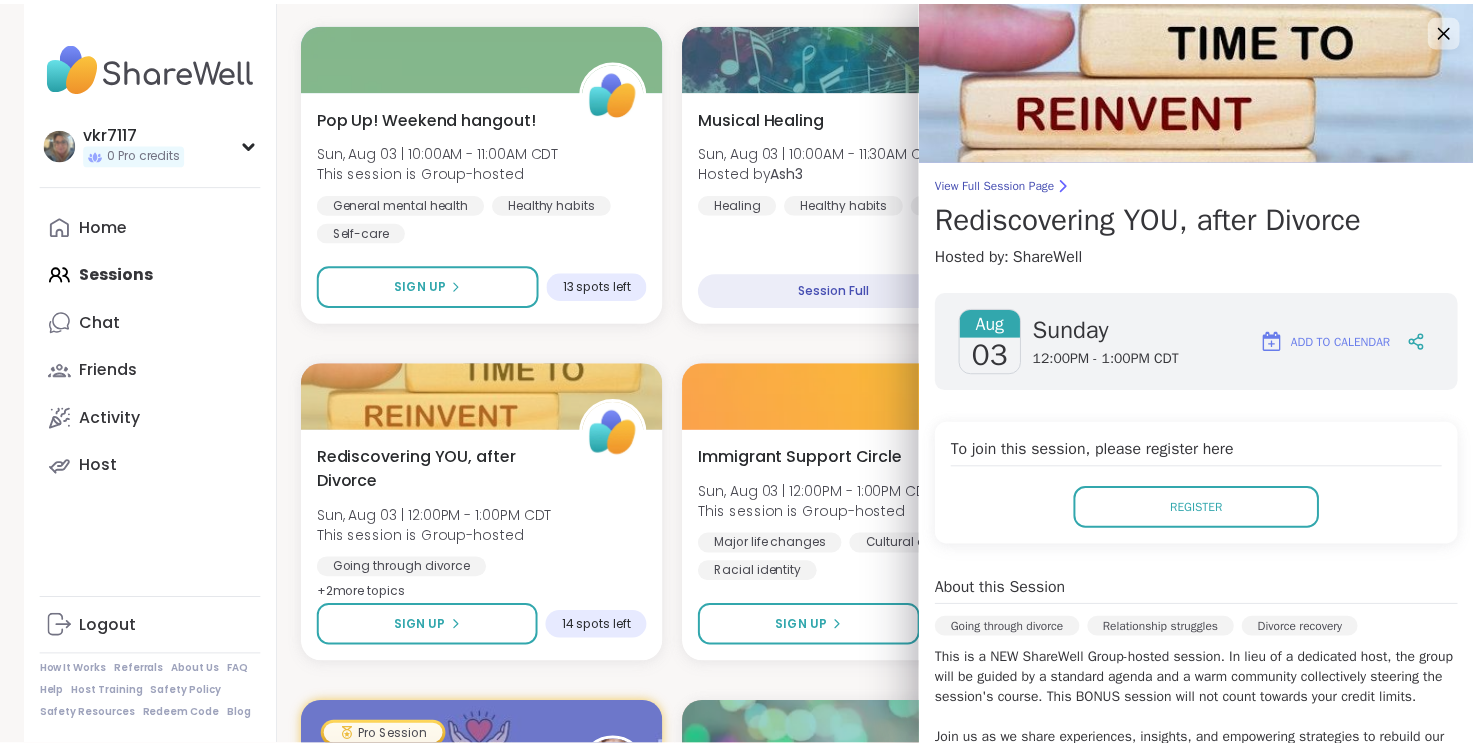 scroll, scrollTop: 444, scrollLeft: 0, axis: vertical 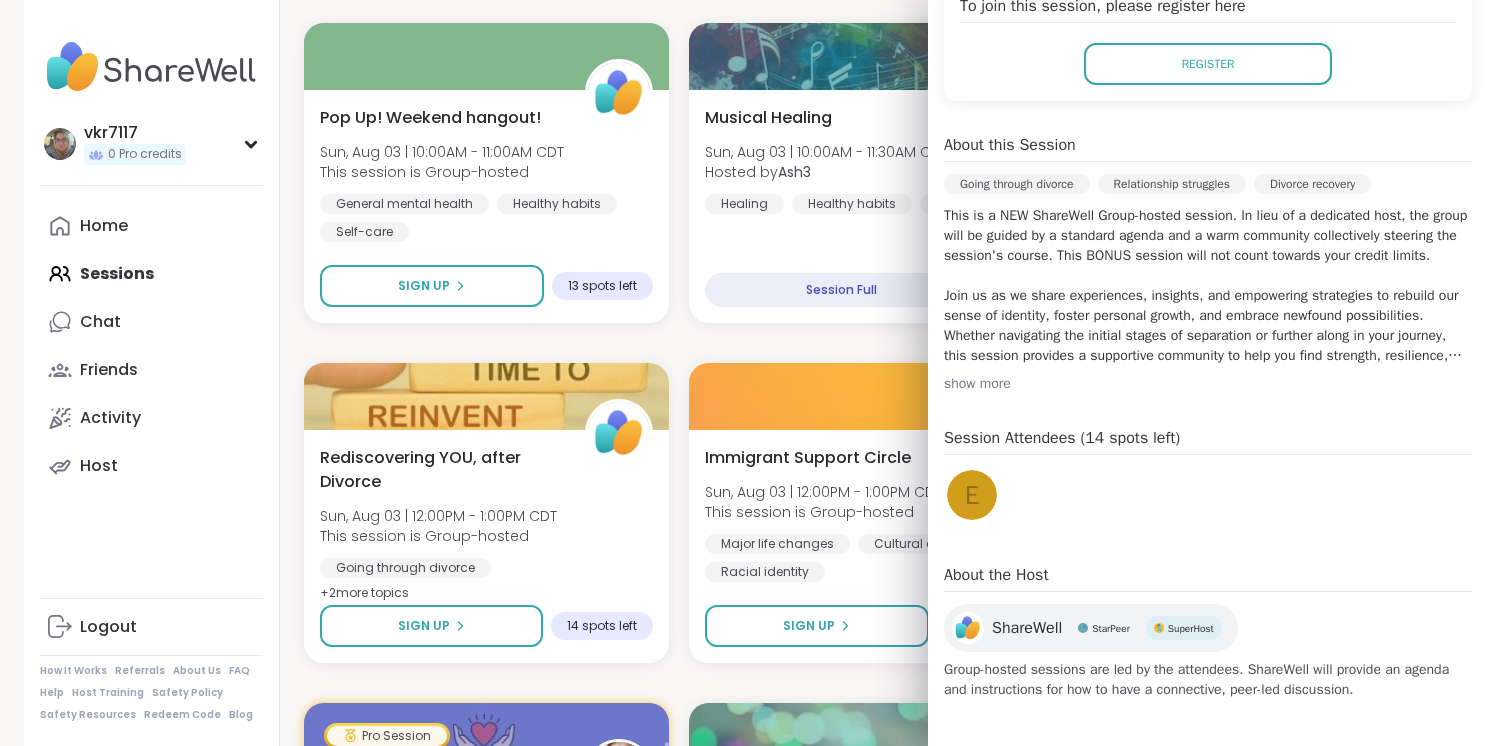 click on "show more" at bounding box center (1208, 384) 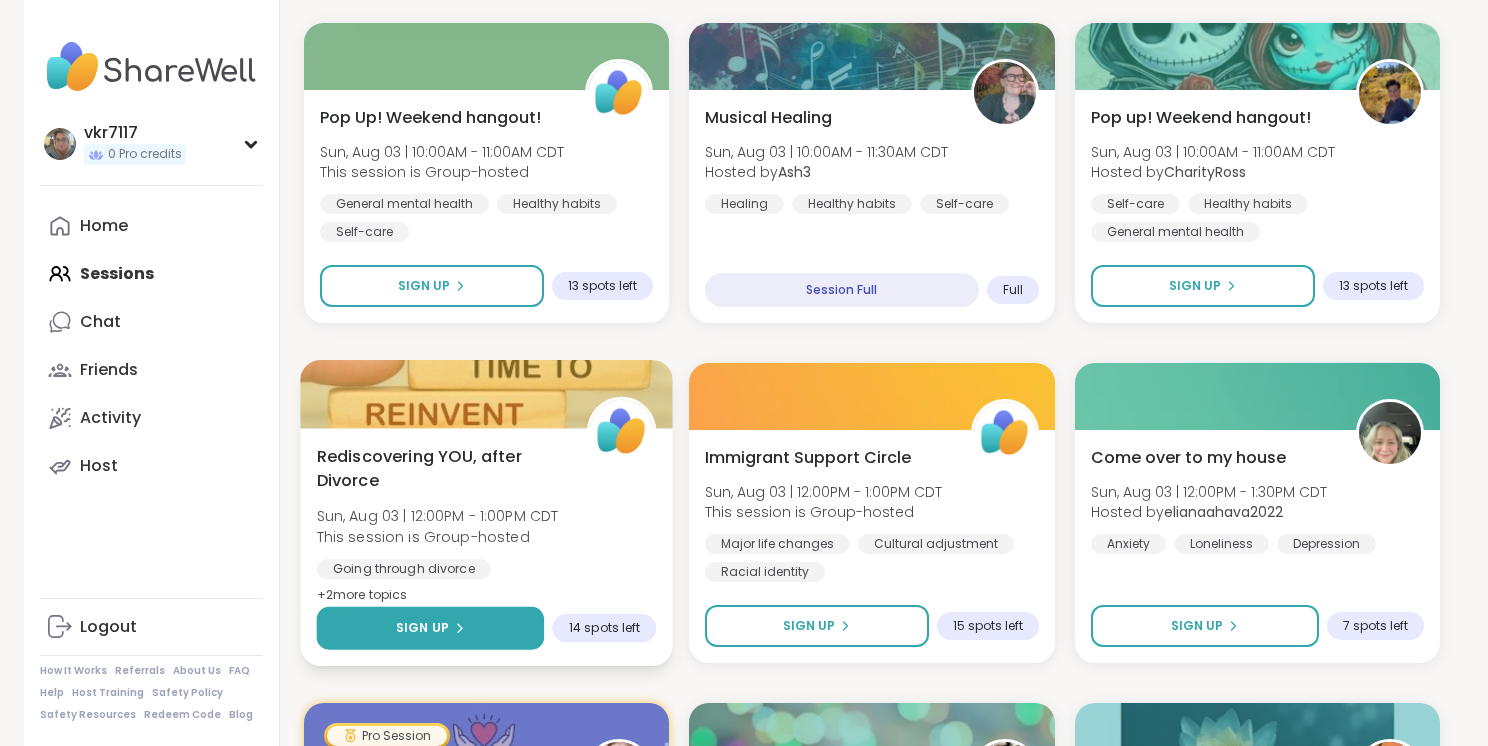 click on "Sign Up" at bounding box center [430, 628] 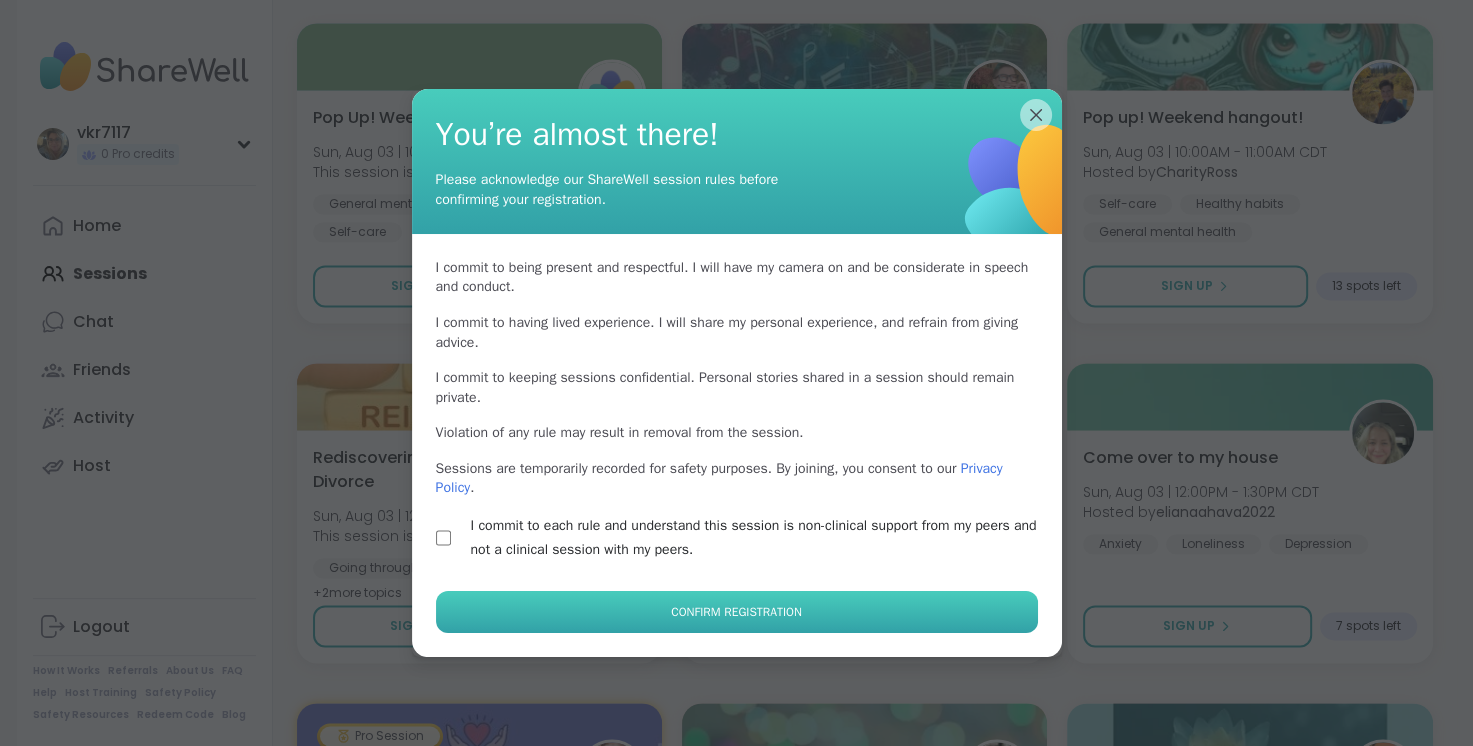 click on "Confirm Registration" at bounding box center [737, 612] 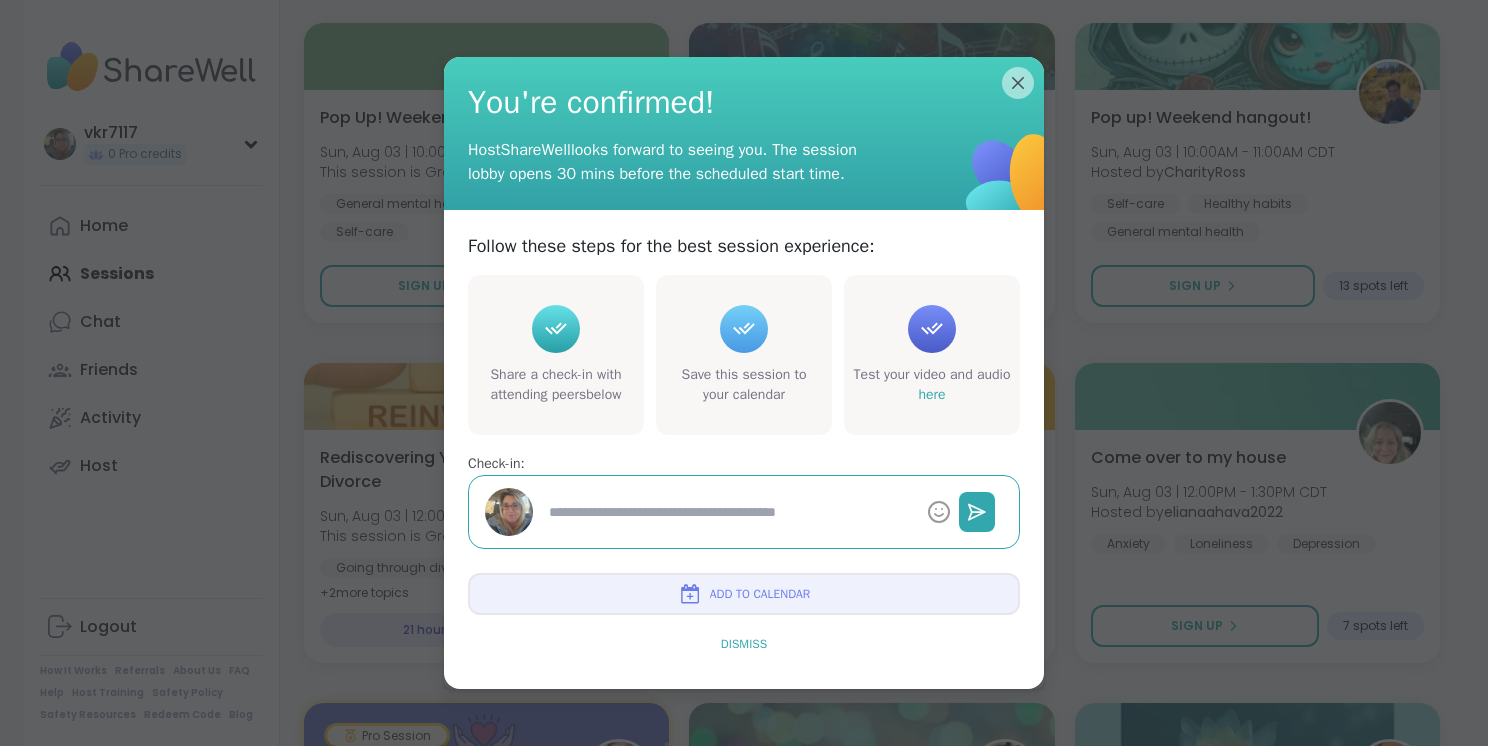 click on "Dismiss" at bounding box center (744, 644) 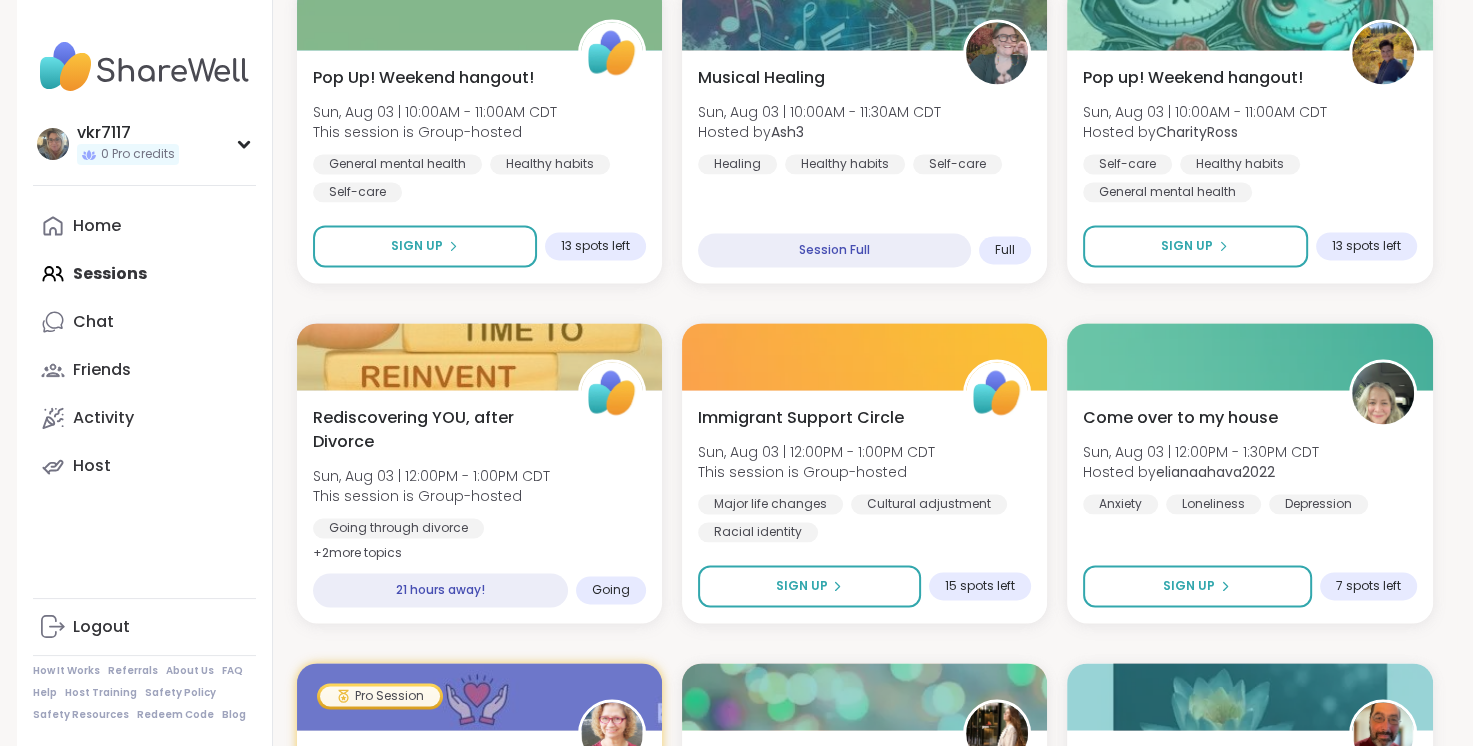click on "[USERNAME] 0 Pro credits [USERNAME] 0 Pro credits Profile Membership Settings Help Home Sessions Chat Friends Activity Host Logout How It Works Referrals About Us FAQ Help Host Training Safety Policy Safety Resources Redeem Code Blog 0 Out of Pro credits? Upgrade for unlimited Pro Sessions. While you’re exploring, enjoy free peer-led support sessions. Upgrade to Pro Upcoming Sessions CREATE A SESSION All Sessions Pro Sessions NEW My Sessions 3 Find your next session Search  Filter   Happy Saturday Body Doubling for Productivity  Sat, Aug 02 | 1:00PM - 2:30PM CDT Hosted by  [USERNAME] ADHD Body doubling Anxiety SESSION LIVE The Healing Journey of Grief Sat, Aug 02 | 1:30PM - 3:00PM CDT Hosted by  [USERNAME] Loss of a loved one Grief SpiritualitySESSION LIVE Body Doubling- Saturday Afternoon Gap Fill Sat, Aug 02 | 2:30PM - 3:00PM CDT Hosted by  [USERNAME] Body doubling Self-love Loneliness Sign Up 7 spots left P Finding your purpose in life Sat, Aug 02 | 3:00PM - 4:00PM CDT Hosted by  +" at bounding box center [736, -543] 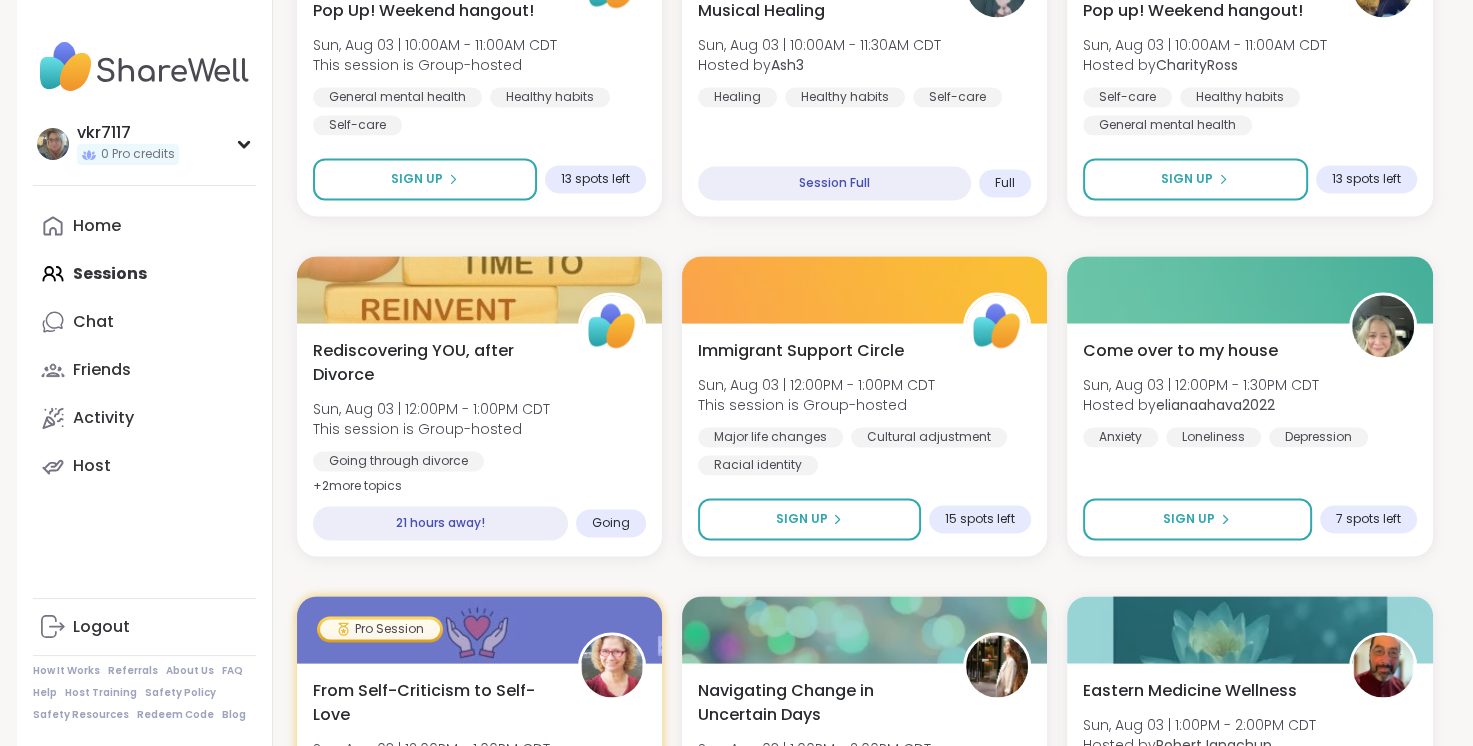 click on "[USERNAME] 0 Pro credits [USERNAME] 0 Pro credits Profile Membership Settings Help Home Sessions Chat Friends Activity Host Logout How It Works Referrals About Us FAQ Help Host Training Safety Policy Safety Resources Redeem Code Blog 0 Out of Pro credits? Upgrade for unlimited Pro Sessions. While you’re exploring, enjoy free peer-led support sessions. Upgrade to Pro Upcoming Sessions CREATE A SESSION All Sessions Pro Sessions NEW My Sessions 3 Find your next session Search  Filter   Happy Saturday Body Doubling for Productivity  Sat, Aug 02 | 1:00PM - 2:30PM CDT Hosted by  [USERNAME] ADHD Body doubling Anxiety SESSION LIVE The Healing Journey of Grief Sat, Aug 02 | 1:30PM - 3:00PM CDT Hosted by  [USERNAME] Loss of a loved one Grief SpiritualitySESSION LIVE Body Doubling- Saturday Afternoon Gap Fill Sat, Aug 02 | 2:30PM - 3:00PM CDT Hosted by  [USERNAME] Body doubling Self-love Loneliness Sign Up 7 spots left P Finding your purpose in life Sat, Aug 02 | 3:00PM - 4:00PM CDT Hosted by  +" at bounding box center [736, -610] 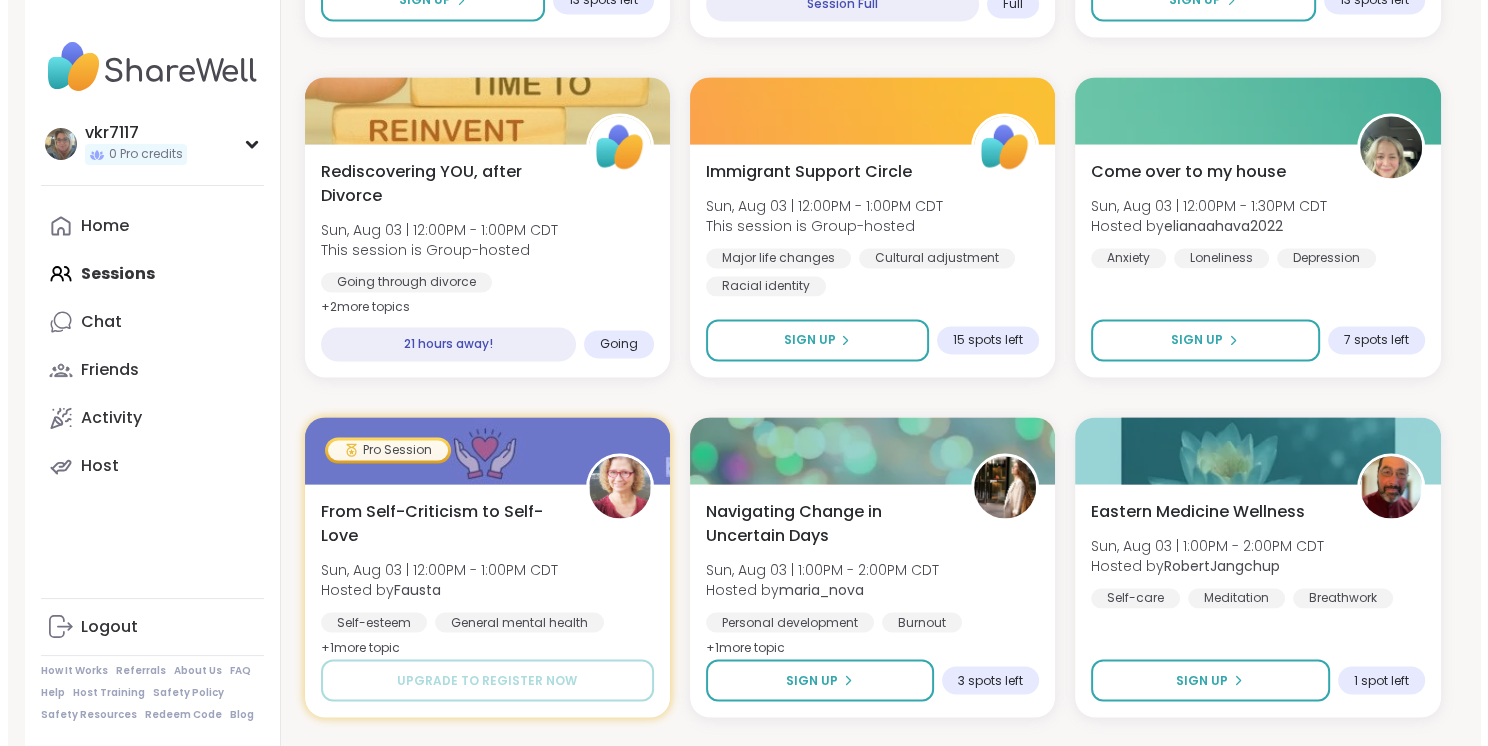 scroll, scrollTop: 3067, scrollLeft: 0, axis: vertical 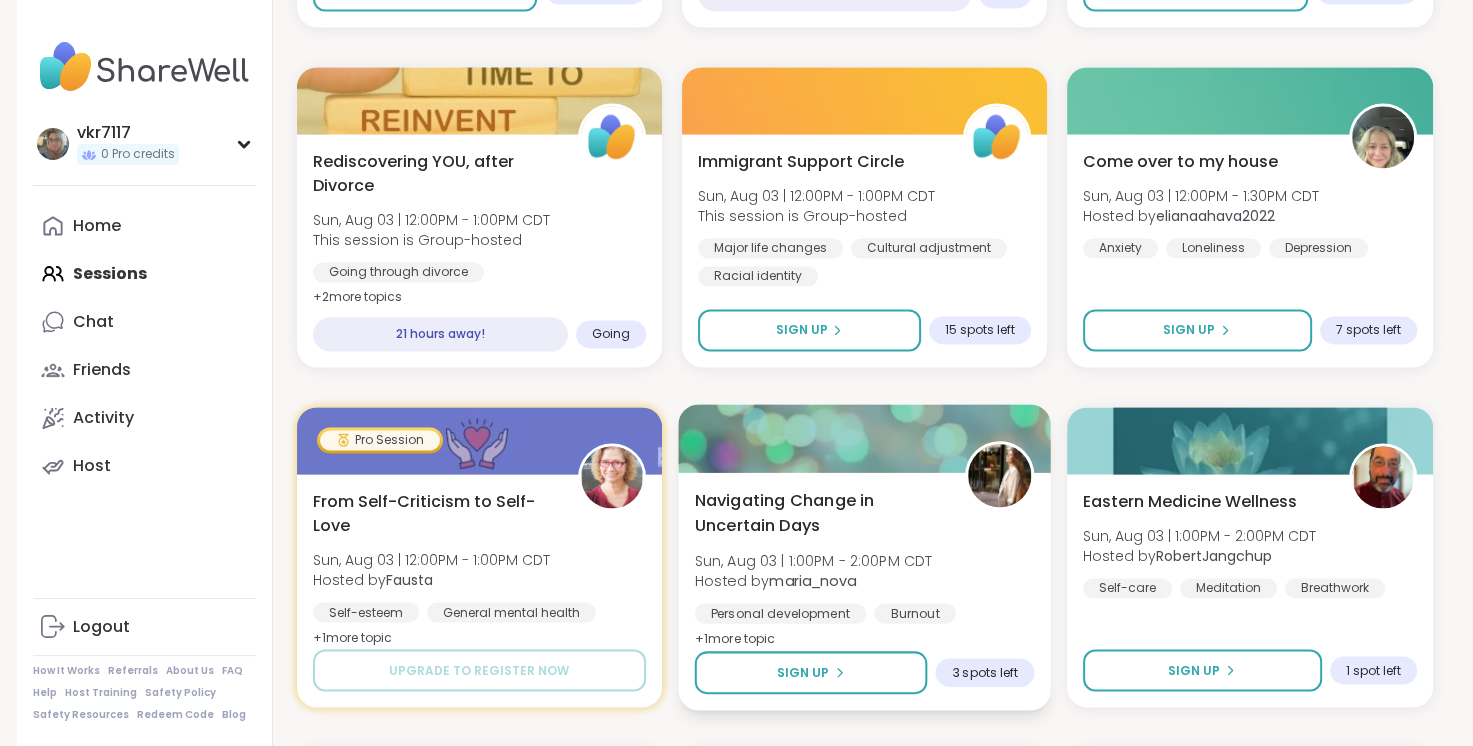 click on "Navigating Change in Uncertain Days [DAY], [MONTH] [DAY_NUM] | [TIME] - [TIME] [TIMEZONE] Hosted by  [USERNAME] Personal development Burnout Anxiety + 1  more topic Sign Up 3 spots left" at bounding box center [864, 591] 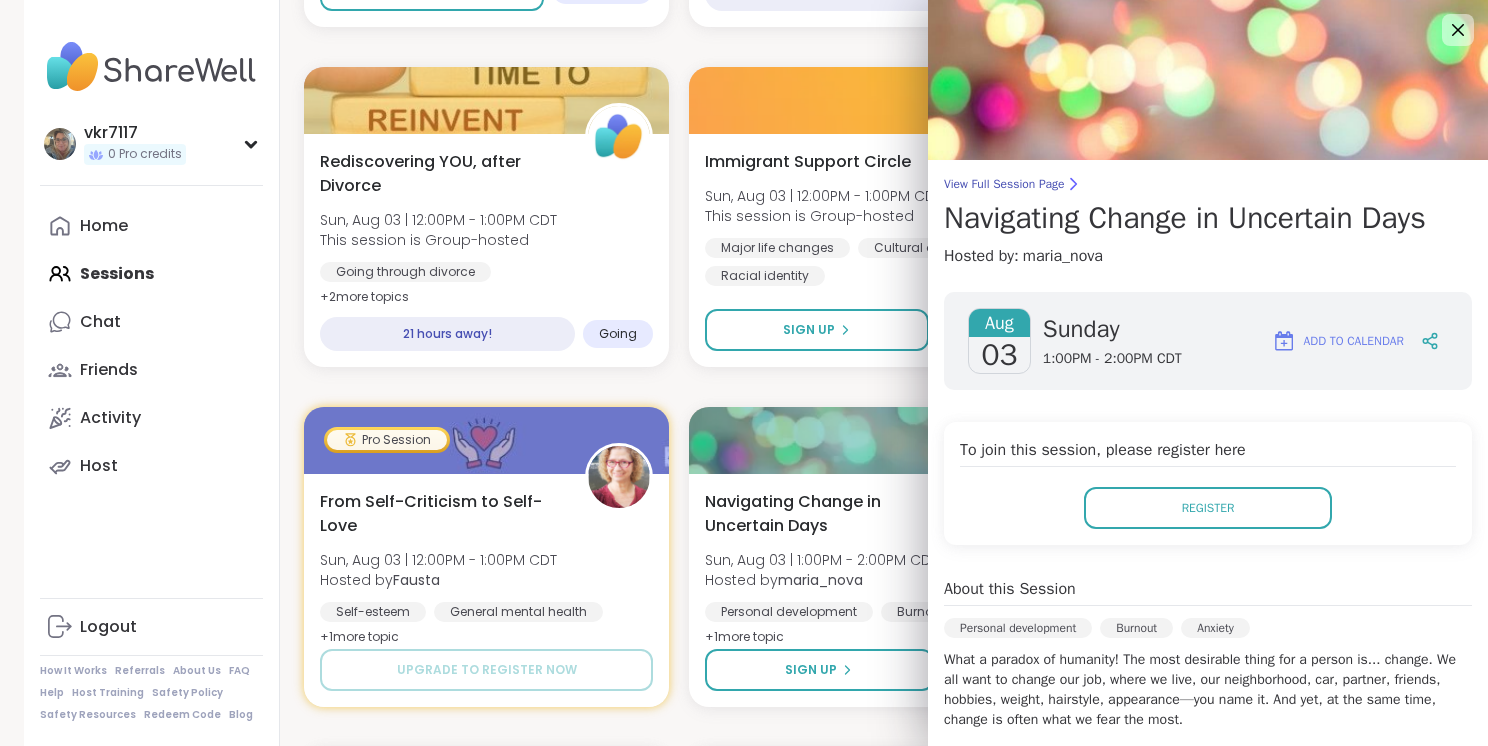 click on "[USERNAME] 0 Pro credits [USERNAME] 0 Pro credits Profile Membership Settings Help Home Sessions Chat Friends Activity Host Logout How It Works Referrals About Us FAQ Help Host Training Safety Policy Safety Resources Redeem Code Blog 0 Out of Pro credits? Upgrade for unlimited Pro Sessions. While you’re exploring, enjoy free peer-led support sessions. Upgrade to Pro Upcoming Sessions CREATE A SESSION All Sessions Pro Sessions NEW My Sessions 3 Find your next session Search  Filter   Happy Saturday Body Doubling for Productivity  Sat, Aug 02 | 1:00PM - 2:30PM CDT Hosted by  [USERNAME] ADHD Body doubling Anxiety SESSION LIVE The Healing Journey of Grief Sat, Aug 02 | 1:30PM - 3:00PM CDT Hosted by  [USERNAME] Loss of a loved one Grief SpiritualitySESSION LIVE Body Doubling- Saturday Afternoon Gap Fill Sat, Aug 02 | 2:30PM - 3:00PM CDT Hosted by  [USERNAME] Body doubling Self-love Loneliness Sign Up 7 spots left P Finding your purpose in life Sat, Aug 02 | 3:00PM - 4:00PM CDT Hosted by  +" at bounding box center [744, -799] 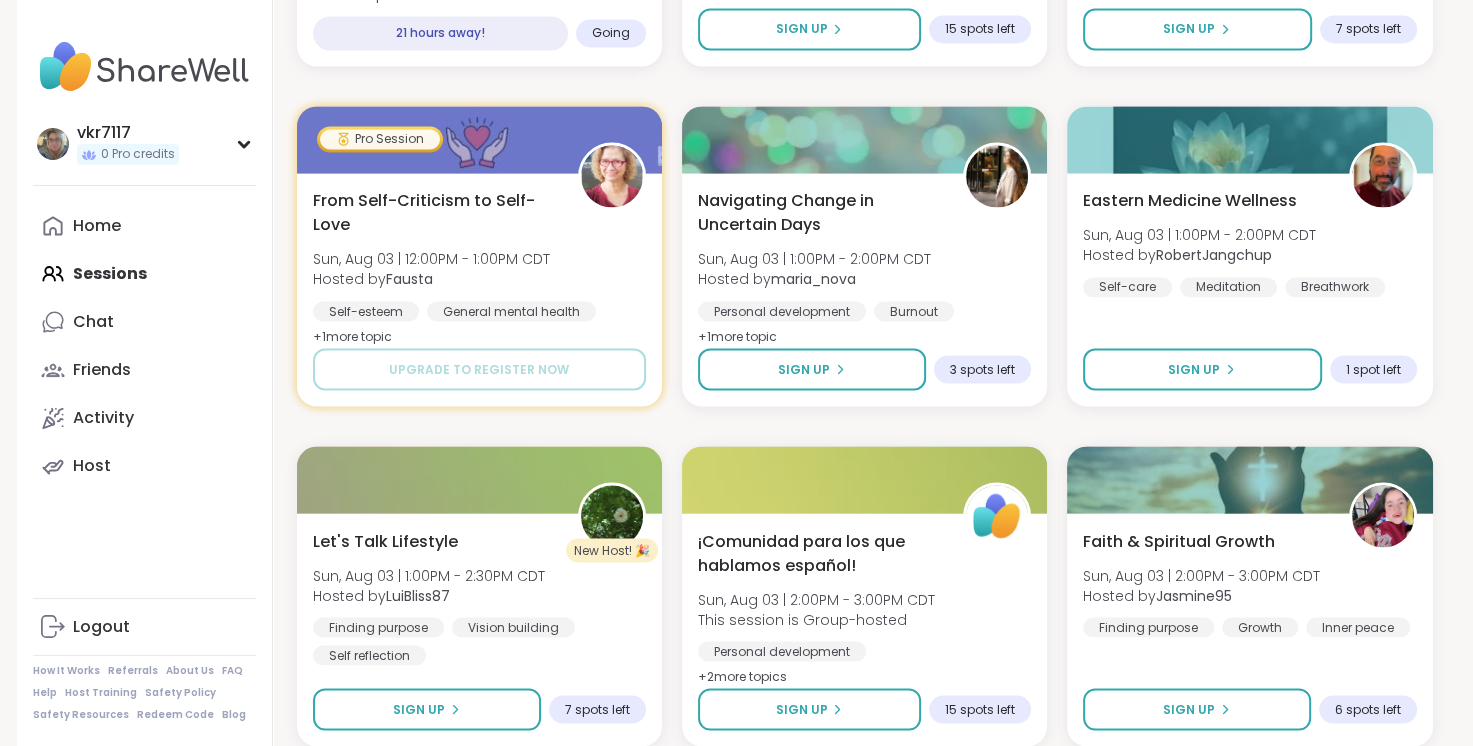 scroll, scrollTop: 3387, scrollLeft: 0, axis: vertical 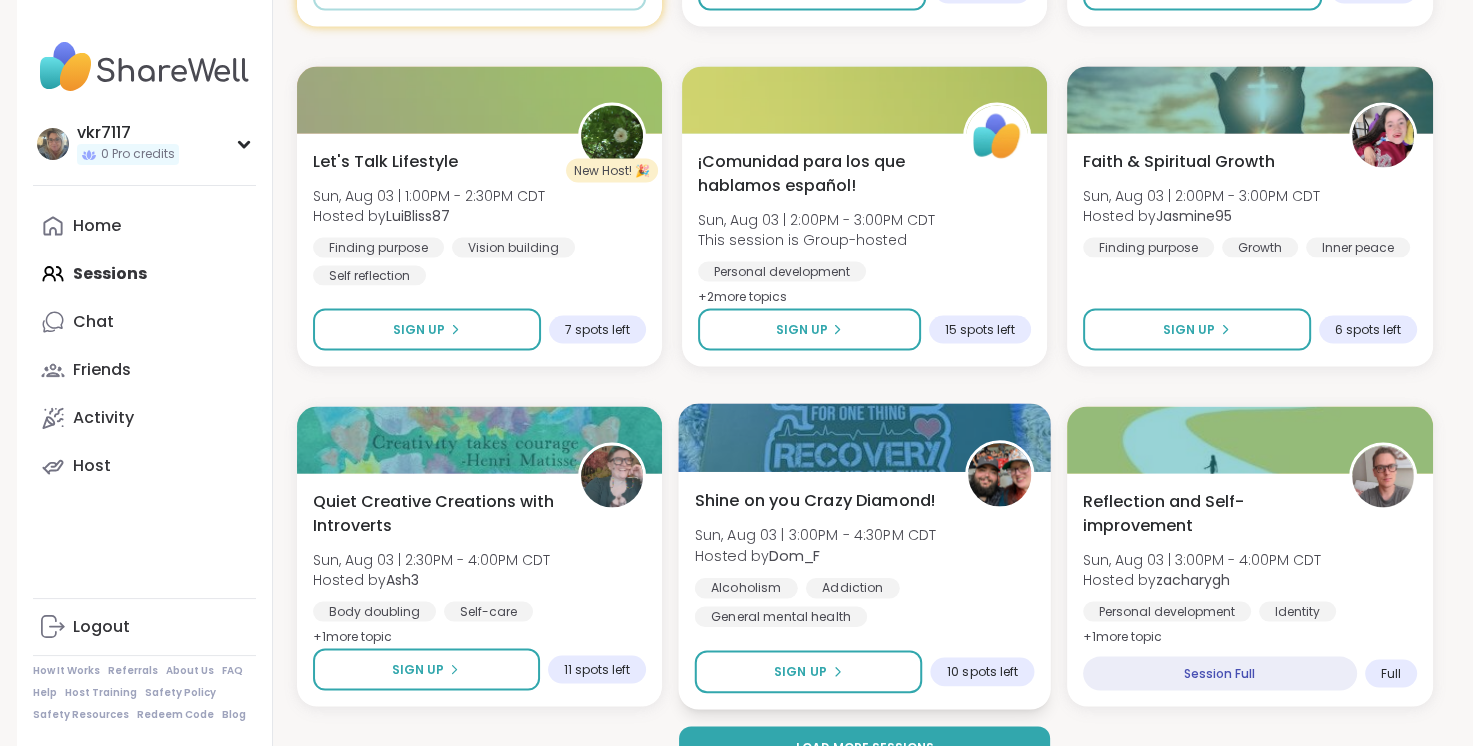 click on "Shine on you Crazy Diamond!" at bounding box center (815, 500) 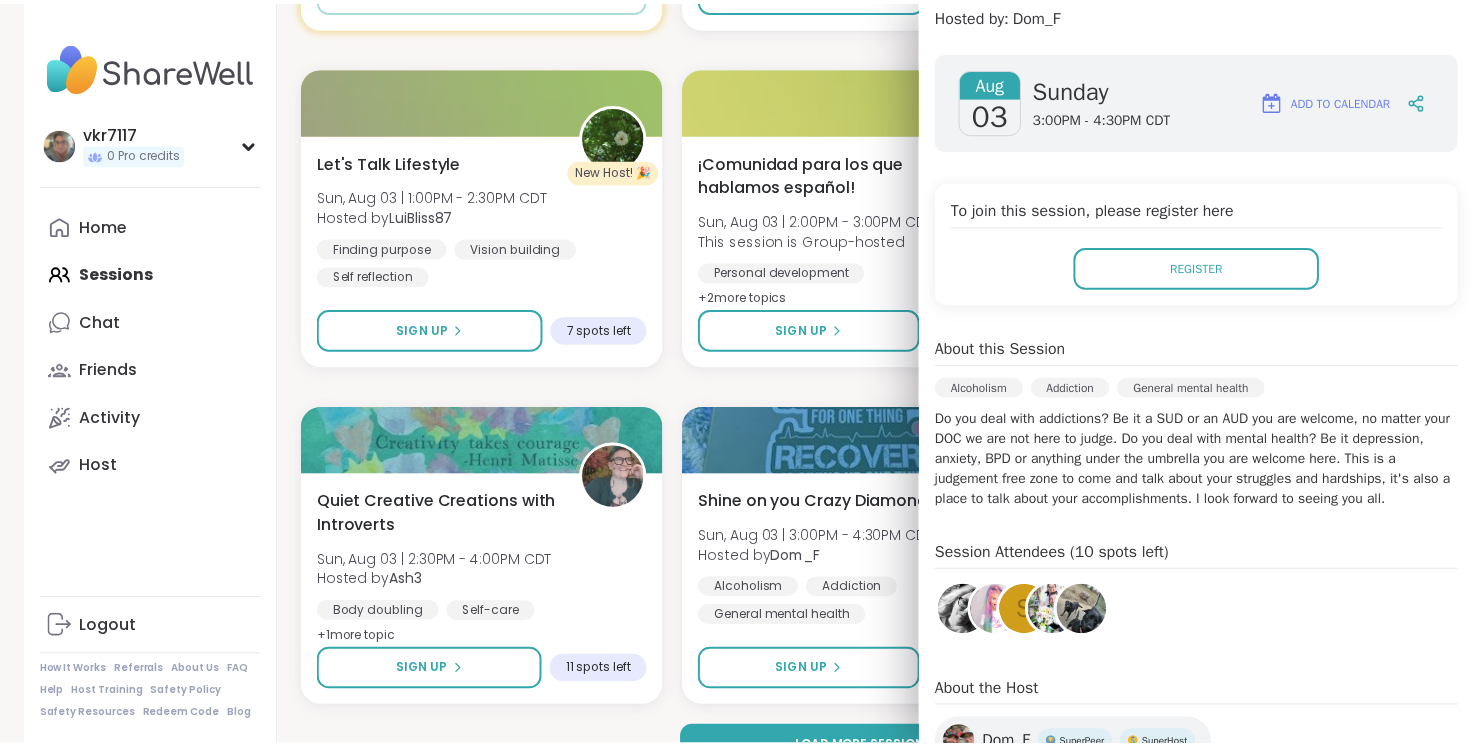 scroll, scrollTop: 280, scrollLeft: 0, axis: vertical 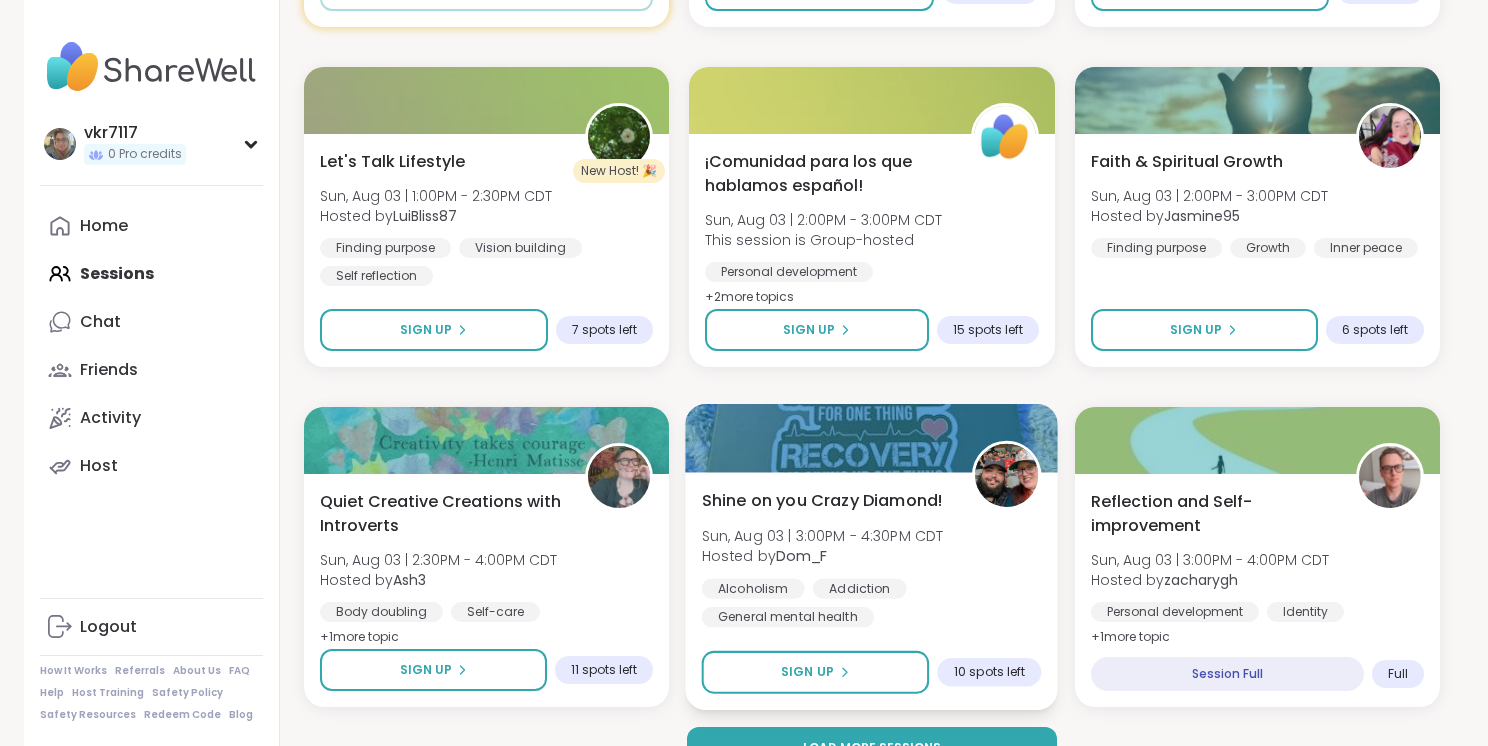 click on "Shine on you Crazy Diamond! [DAY], [MONTH] [DAY_NUM] | [TIME] - [TIME] [TIMEZONE] Hosted by  [USERNAME] Alcoholism Addiction General mental health" at bounding box center (872, 557) 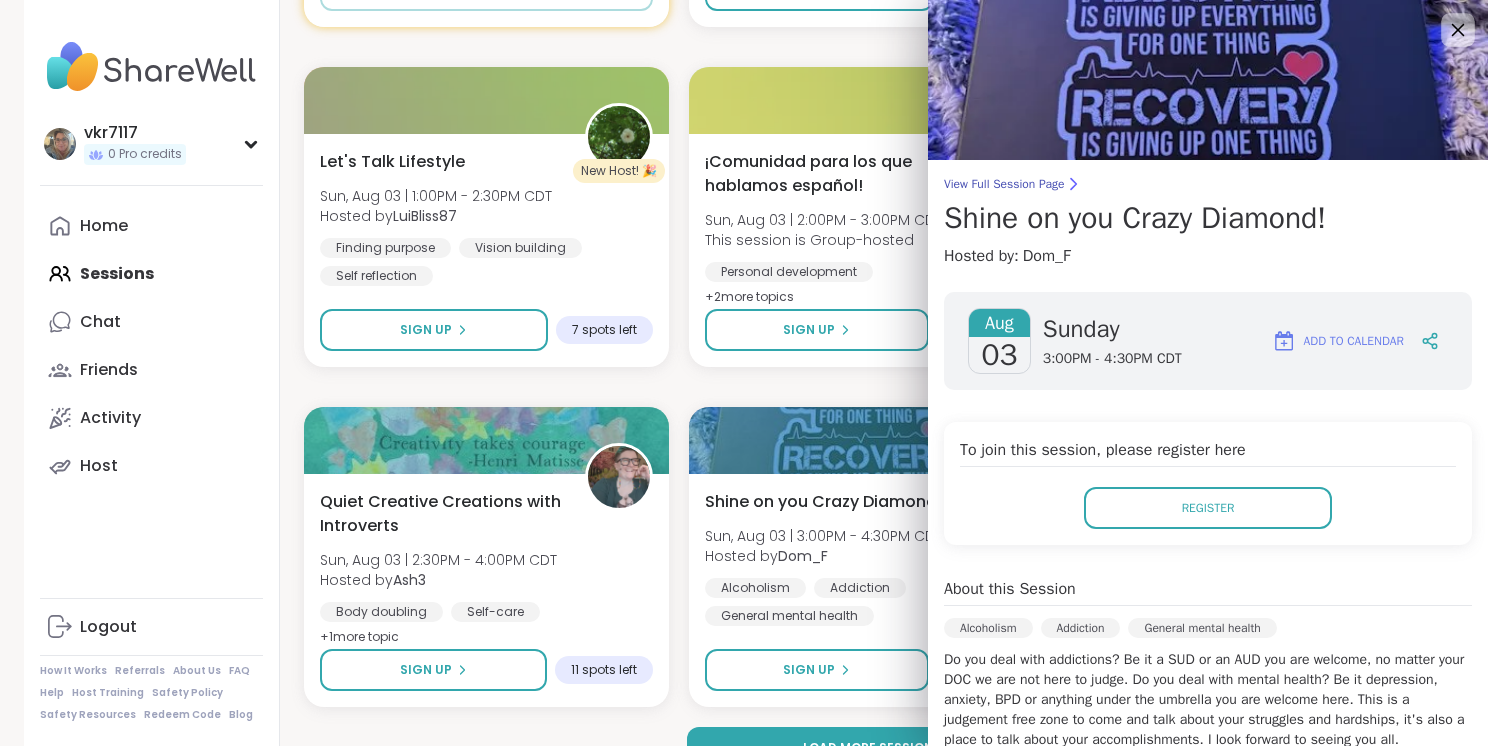 click 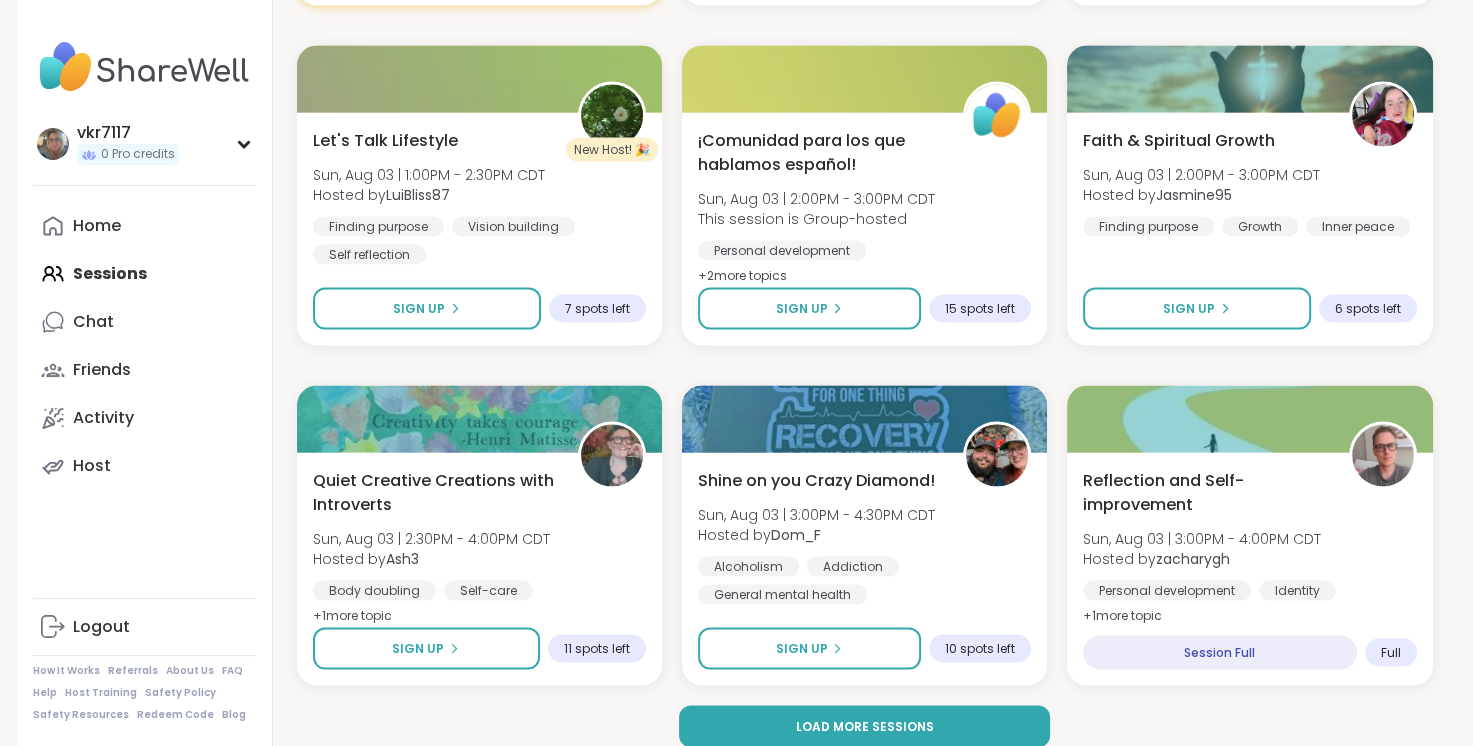 scroll, scrollTop: 3787, scrollLeft: 0, axis: vertical 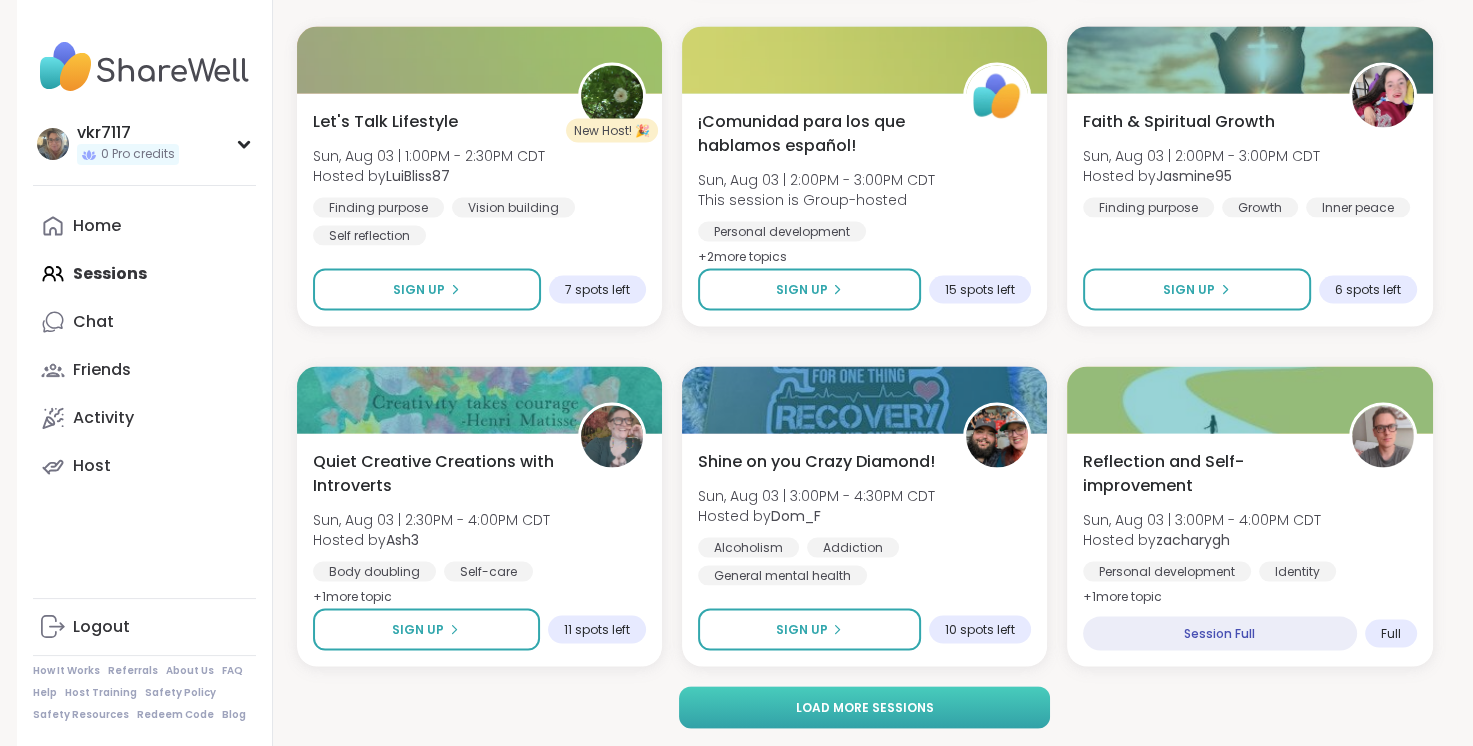 click on "Load more sessions" at bounding box center (864, 708) 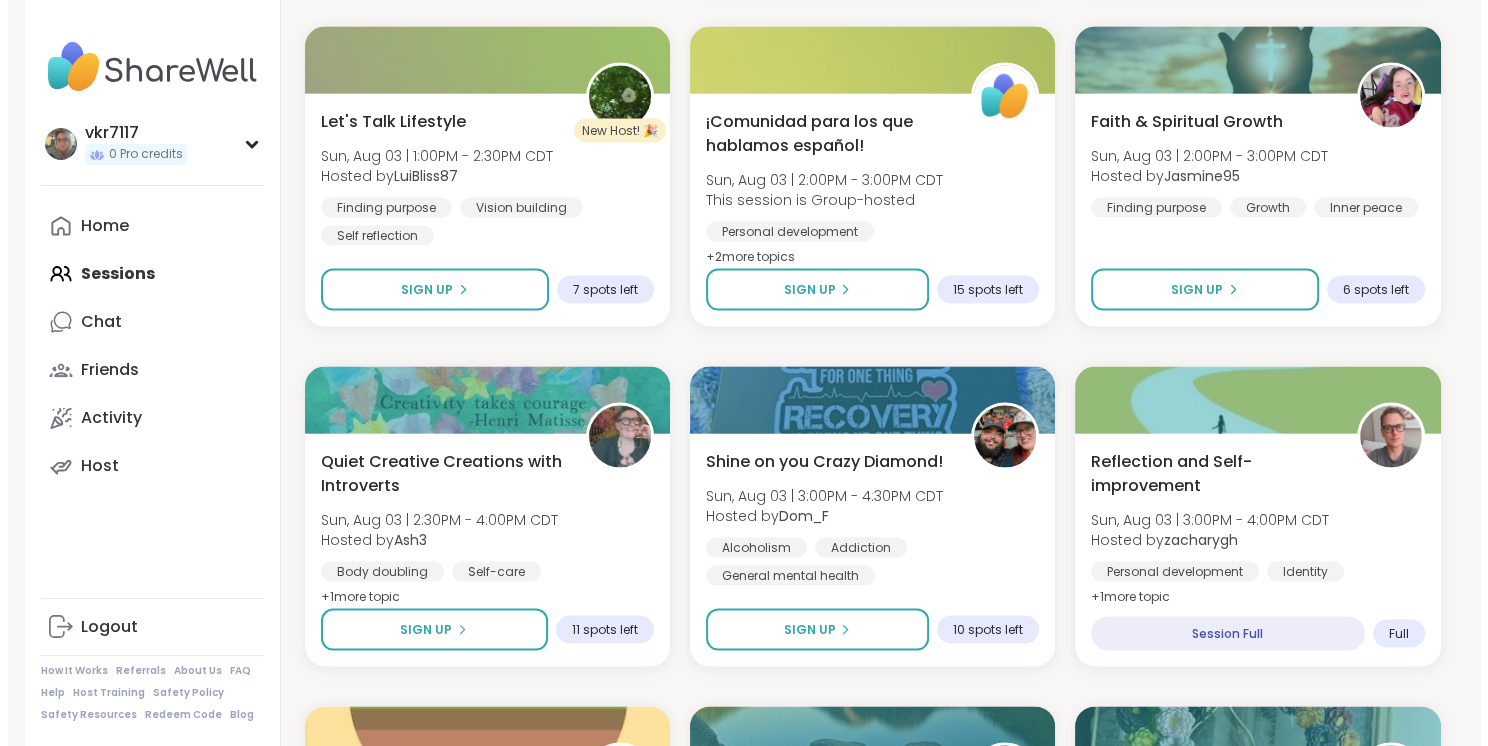 scroll, scrollTop: 4440, scrollLeft: 0, axis: vertical 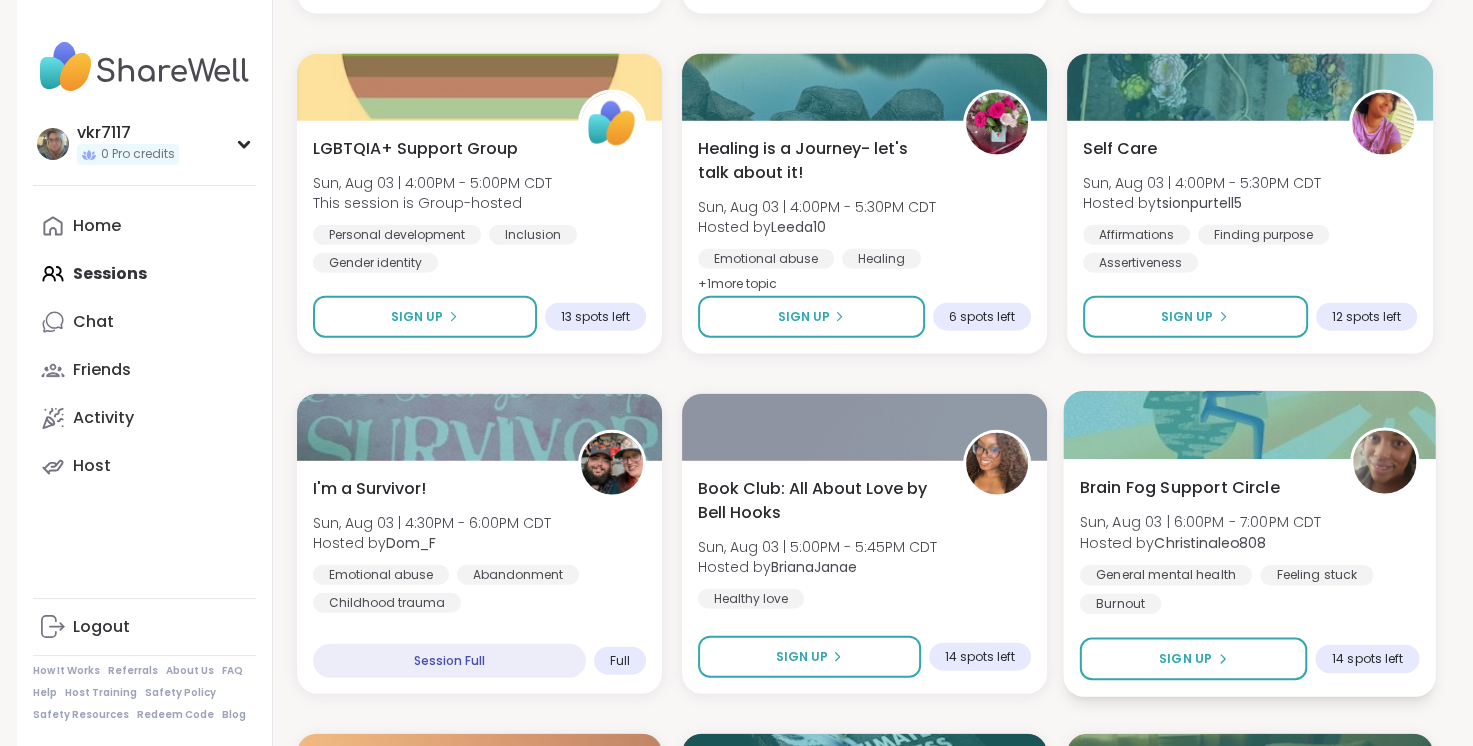 click at bounding box center [1250, 425] 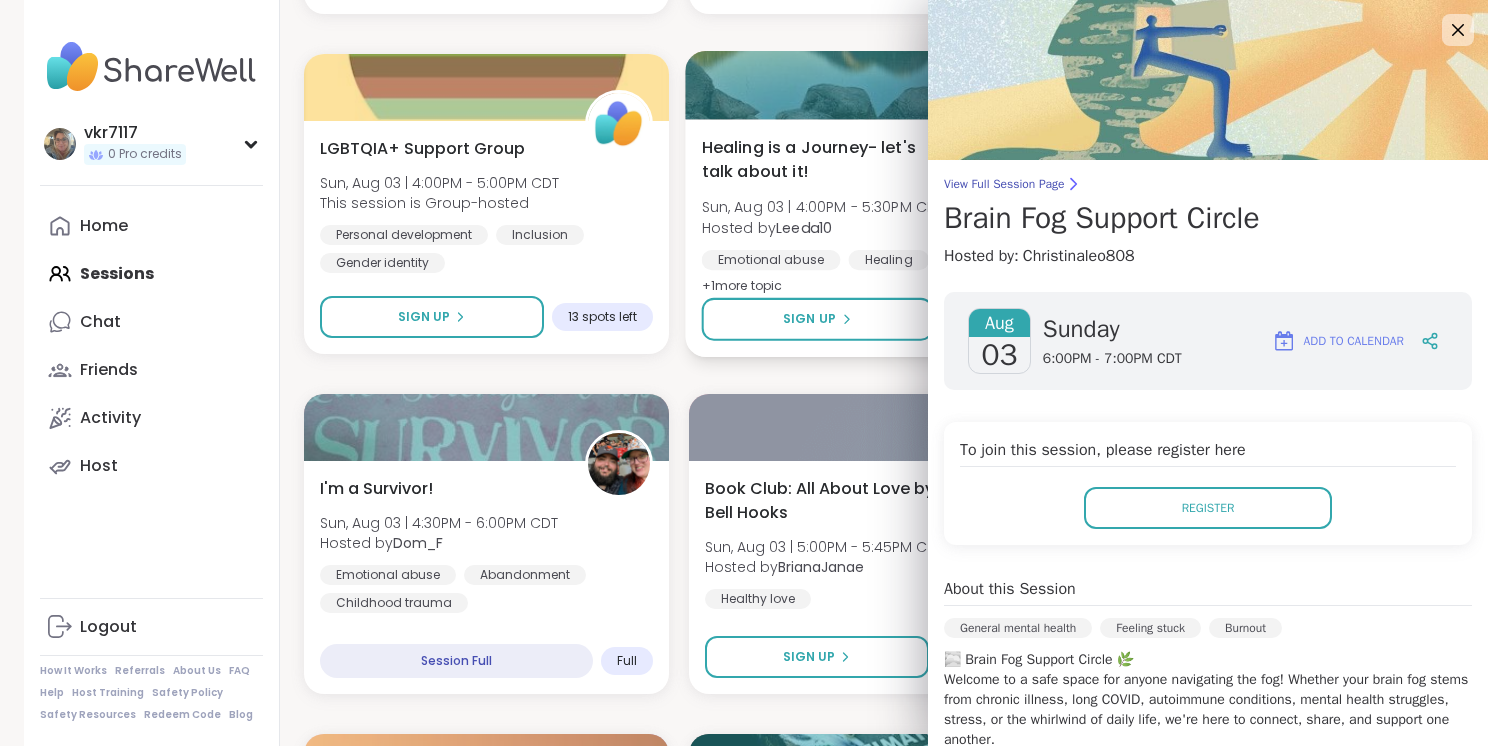 click on "Healing is a Journey- let's talk about it!" at bounding box center (826, 159) 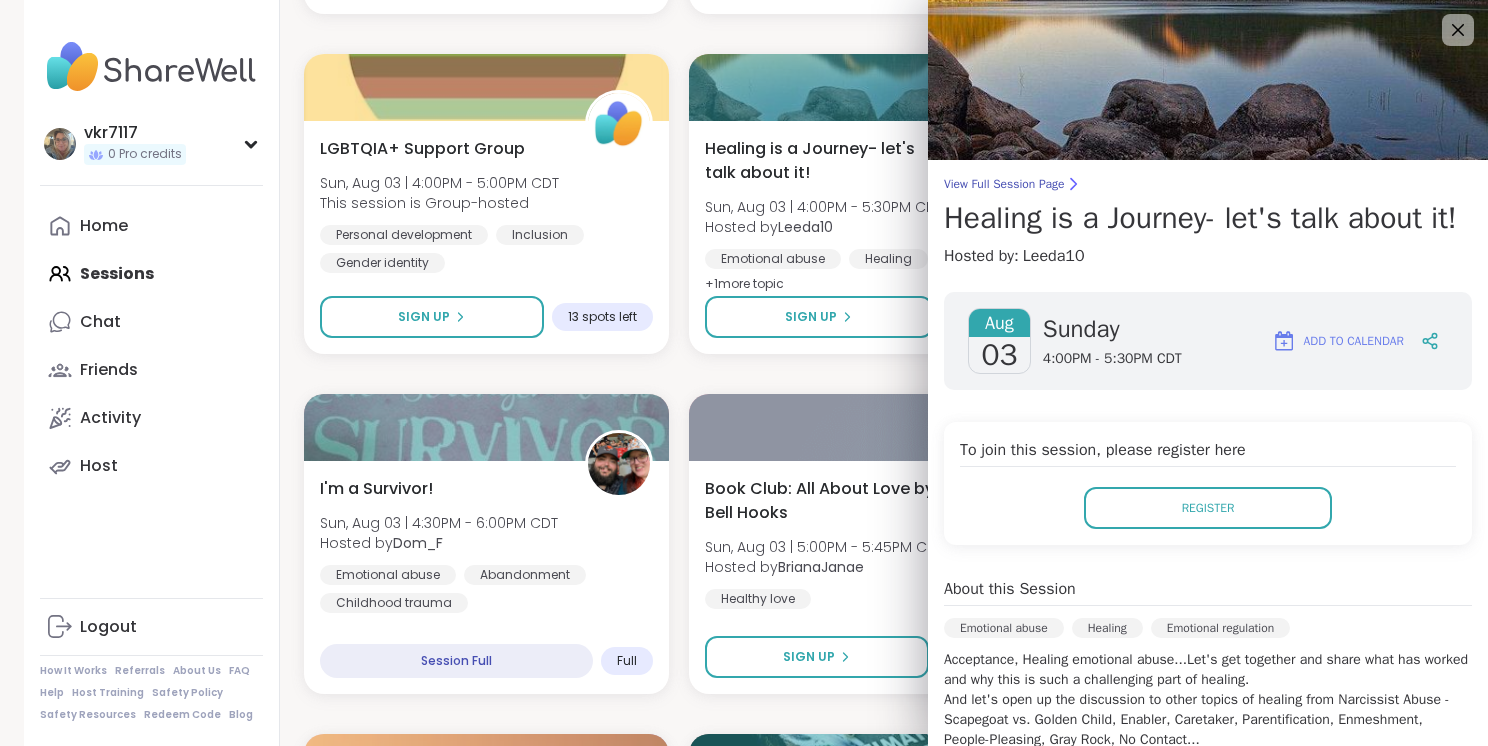 click on "[MONTH] [DAY] [DAY_OF_WEEK] [TIME] - [TIME] [TIMEZONE] Add to Calendar To join this session, please register here Register About this Session Emotional abuse Healing Emotional regulation Acceptance, Healing emotional abuse...Let's get together and share what has worked and why this is such a challenging part of healing.
And let's open up the discussion to other topics of healing from Narcissist Abuse - Scapegoat vs. Golden Child, Enabler, Caretaker, Parentification, Enmeshment, People-Pleasing, Gray Rock, No Contact... show more Session Attendees   (6 spots left) d About the Host [USERNAME] SuperPeer SuperHost show more" at bounding box center (1208, 678) 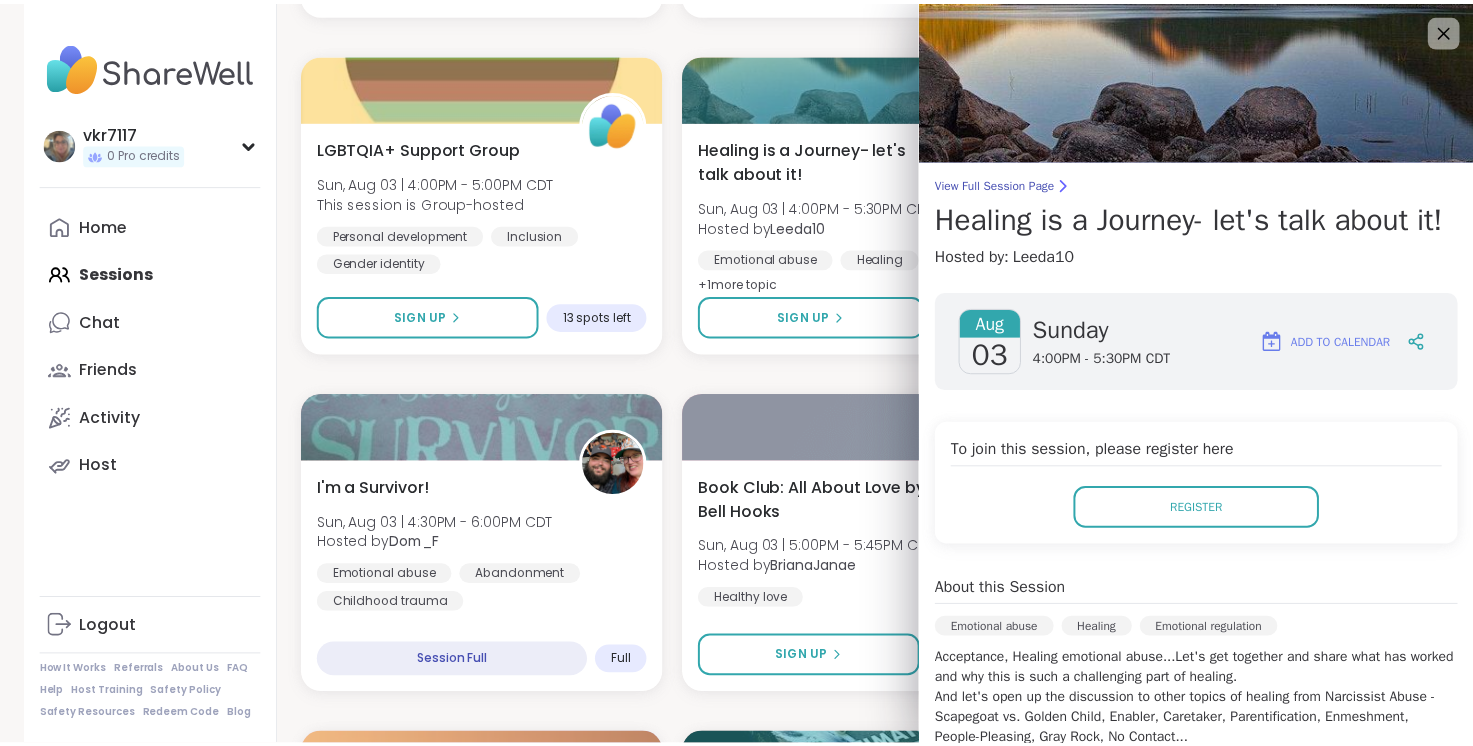 scroll, scrollTop: 400, scrollLeft: 0, axis: vertical 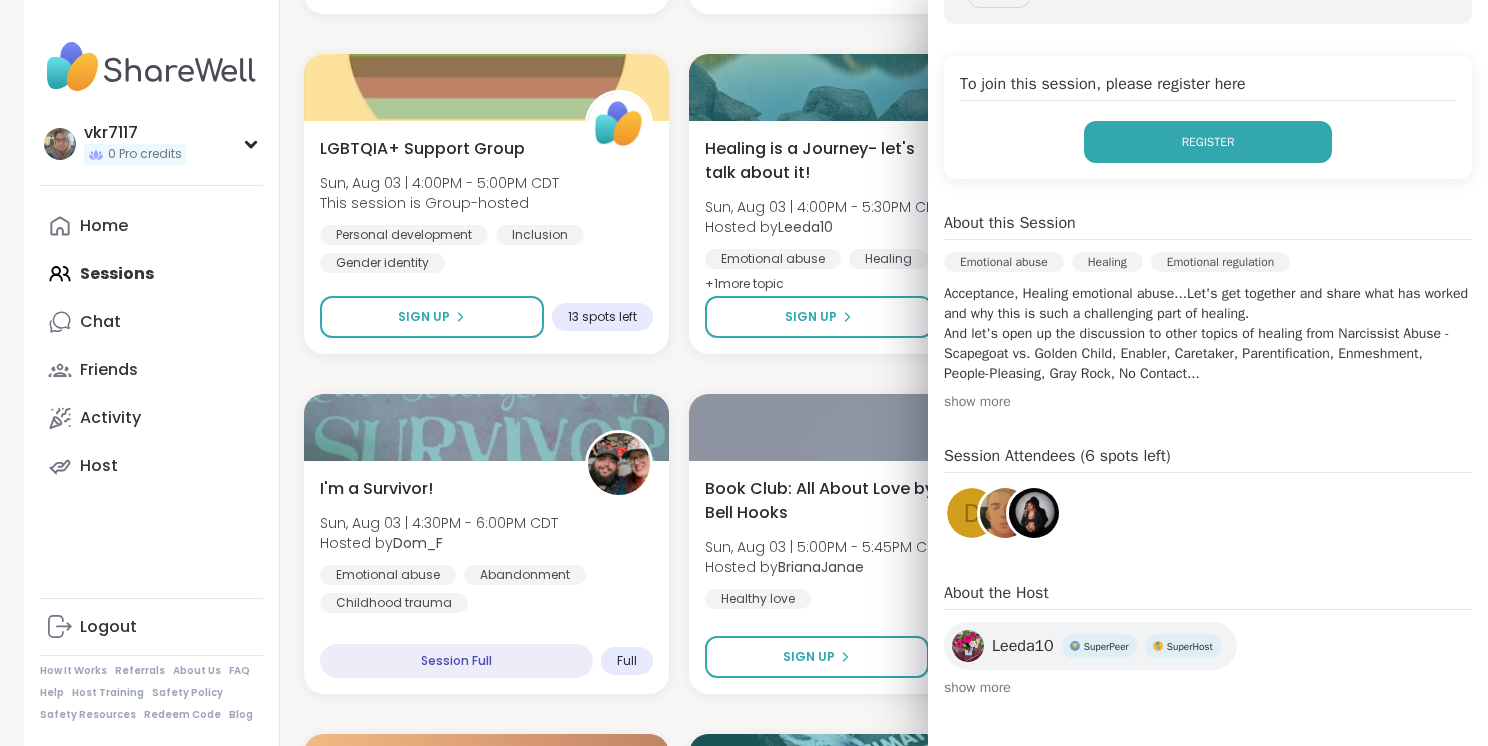 click on "Register" at bounding box center (1208, 142) 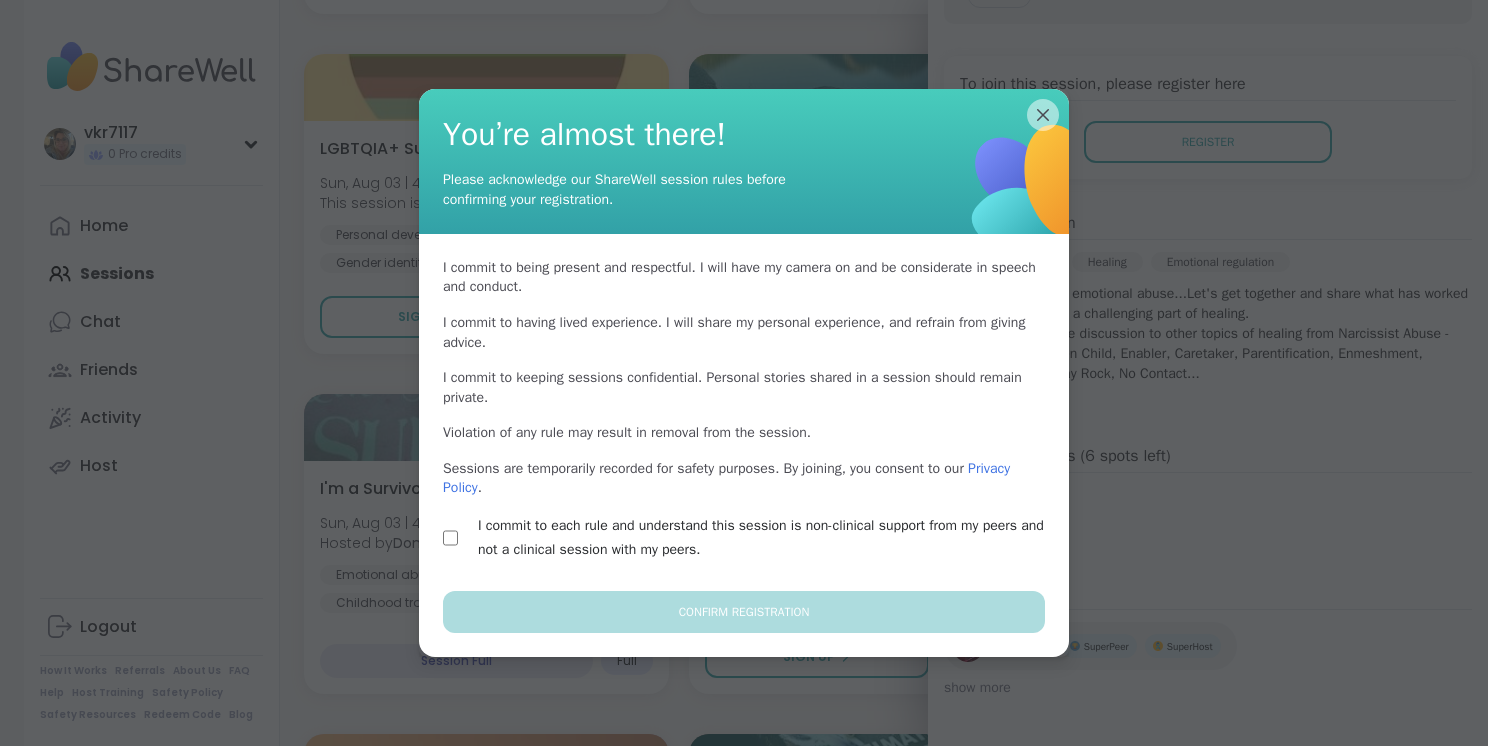 click on "I commit to being present and respectful . I will have my camera on and be considerate in speech and conduct. I commit to having lived experience . I will share my personal experience, and refrain from giving advice. I commit to keeping sessions confidential . Personal stories shared in a session should remain private. Violation of any rule may result in removal from the session. Sessions are temporarily recorded for safety purposes. By joining, you consent to our   Privacy Policy . I commit to each rule and understand this session is non-clinical support from my peers and not a clinical session with my peers." at bounding box center (744, 412) 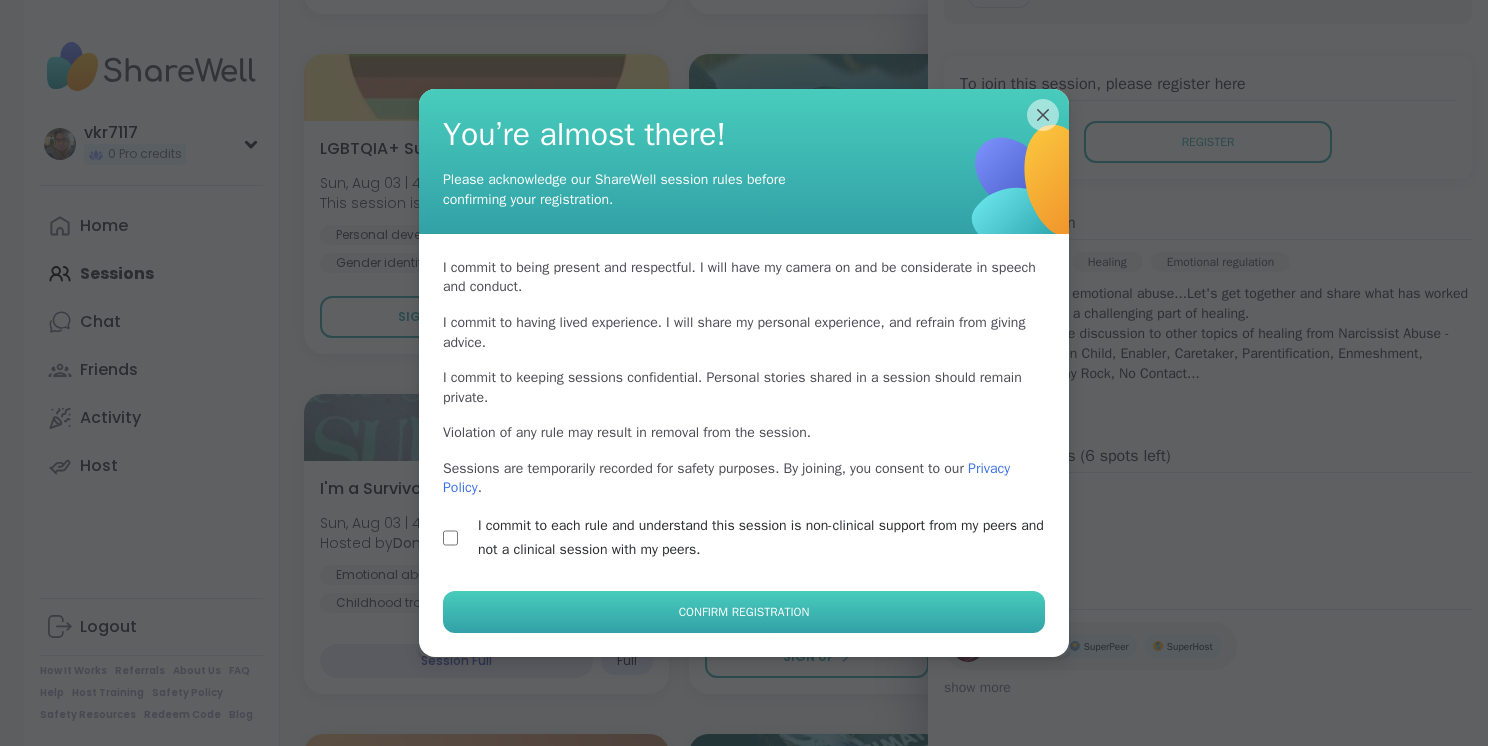 click on "Confirm Registration" at bounding box center [744, 612] 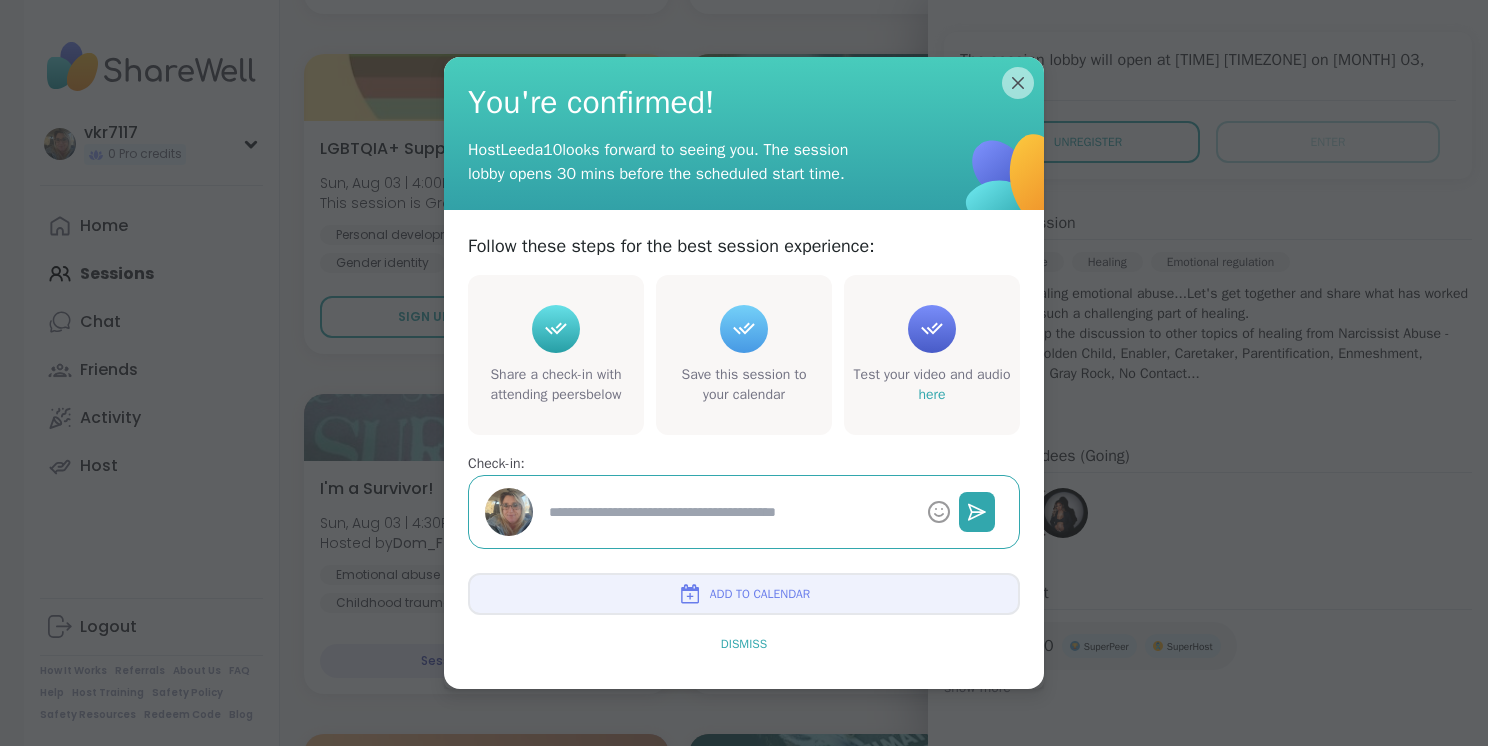 click on "Dismiss" at bounding box center [744, 644] 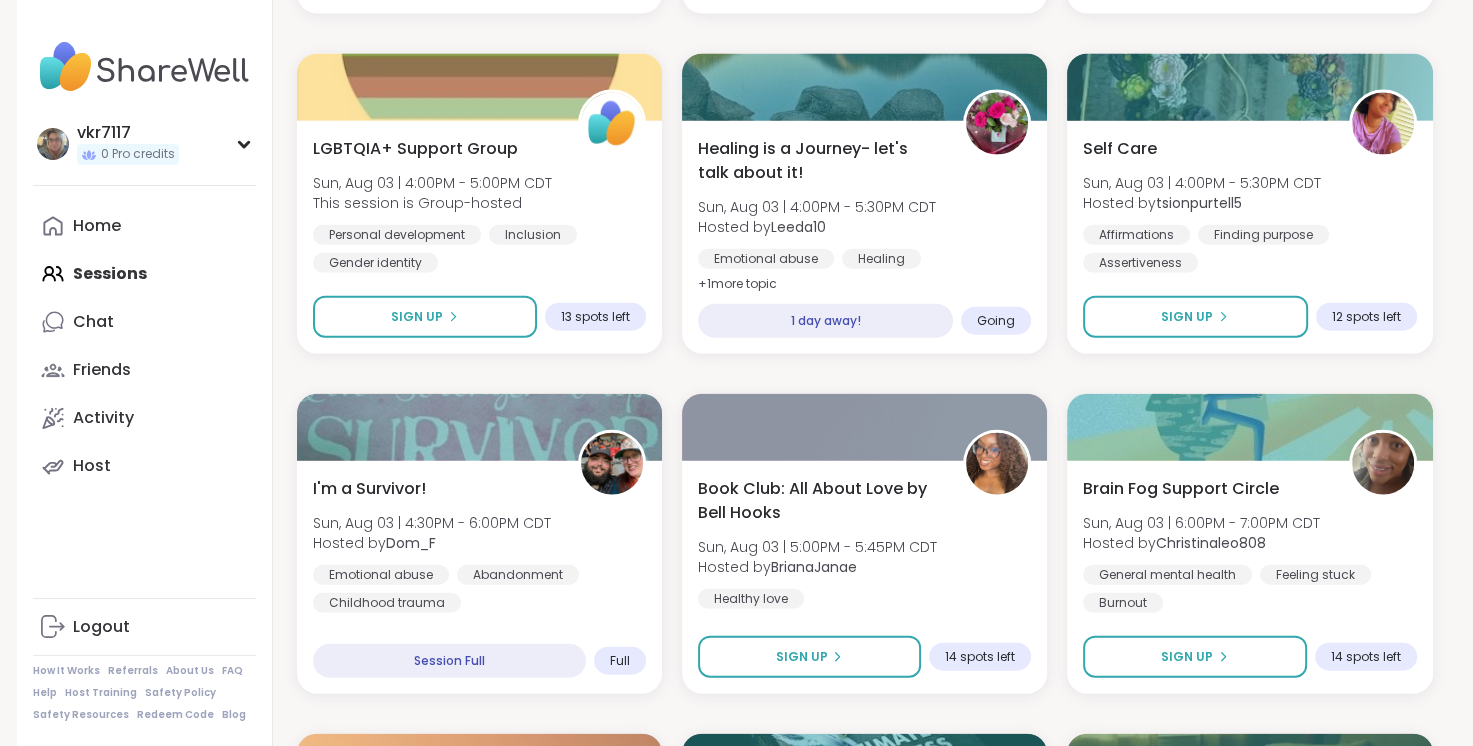 click on "Happy Saturday Body Doubling for Productivity  [DAY], [MONTH] [DAY_NUM] | [TIME] - [TIME] [TIMEZONE] Hosted by  [USERNAME] ADHD Body doubling Anxiety 16  peers attended The Healing Journey of Grief [DAY], [MONTH] [DAY_NUM] | [TIME] - [TIME] [TIMEZONE] Hosted by  [USERNAME] Loss of a loved one Grief SpiritualitySESSION LIVE Body Doubling- Saturday Afternoon Gap Fill [DAY], [MONTH] [DAY_NUM] | [TIME] - [TIME] [TIMEZONE] Hosted by  [USERNAME] Body doubling Self-love LonelinessSESSION LIVE P Finding your purpose in life [DAY], [MONTH] [DAY_NUM] | [TIME] - [TIME] [TIMEZONE] Hosted by  [USERNAME] Personal development Mindfulness Spirituality Session Full Full Healing the burden  [DAY], [MONTH] [DAY_NUM] | [TIME] - [TIME] [TIMEZONE] This session is Group-hosted Depression Addiction General mental health Sign Up 10 spots left Saturday Afternoon-Evening Hangout!  [DAY], [MONTH] [DAY_NUM] | [TIME] - [TIME] [TIMEZONE] Hosted by  [USERNAME] Good company General mental health Body doubling + 1  more topic Sign Up 1 spot left New Host! 🎉 Disability Advocacy and Chronic Health Struggles Hosted by  + 1 + 1" at bounding box center (865, 34) 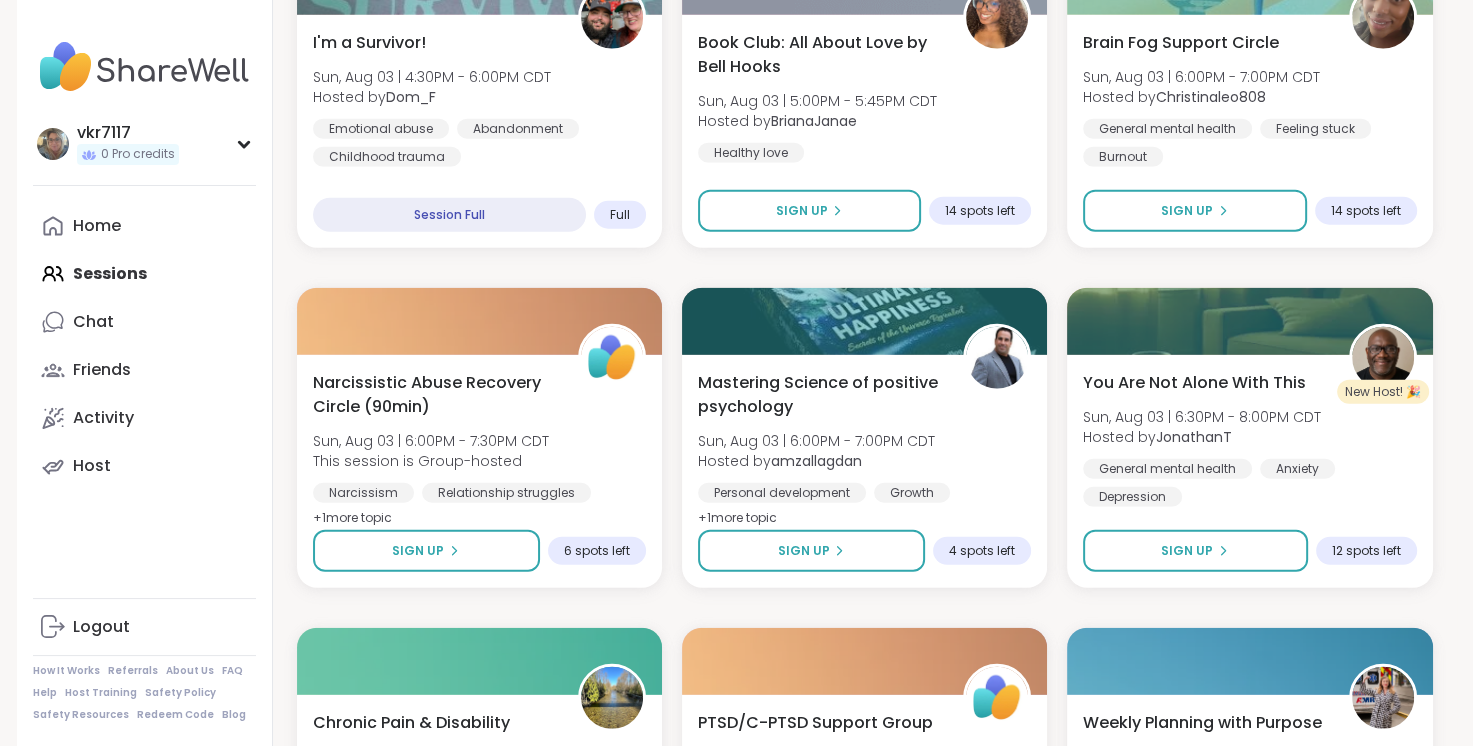 scroll, scrollTop: 4893, scrollLeft: 0, axis: vertical 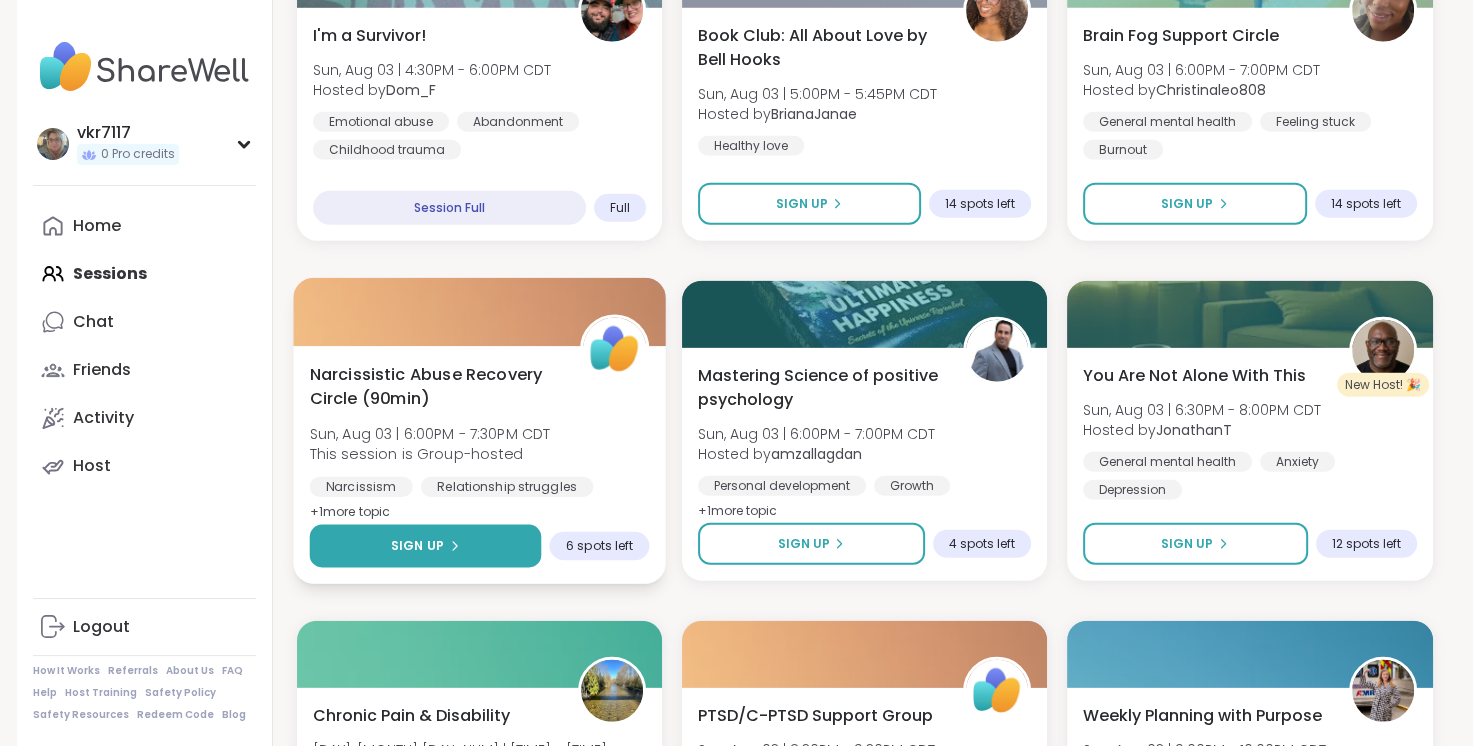 click on "Sign Up" at bounding box center [425, 546] 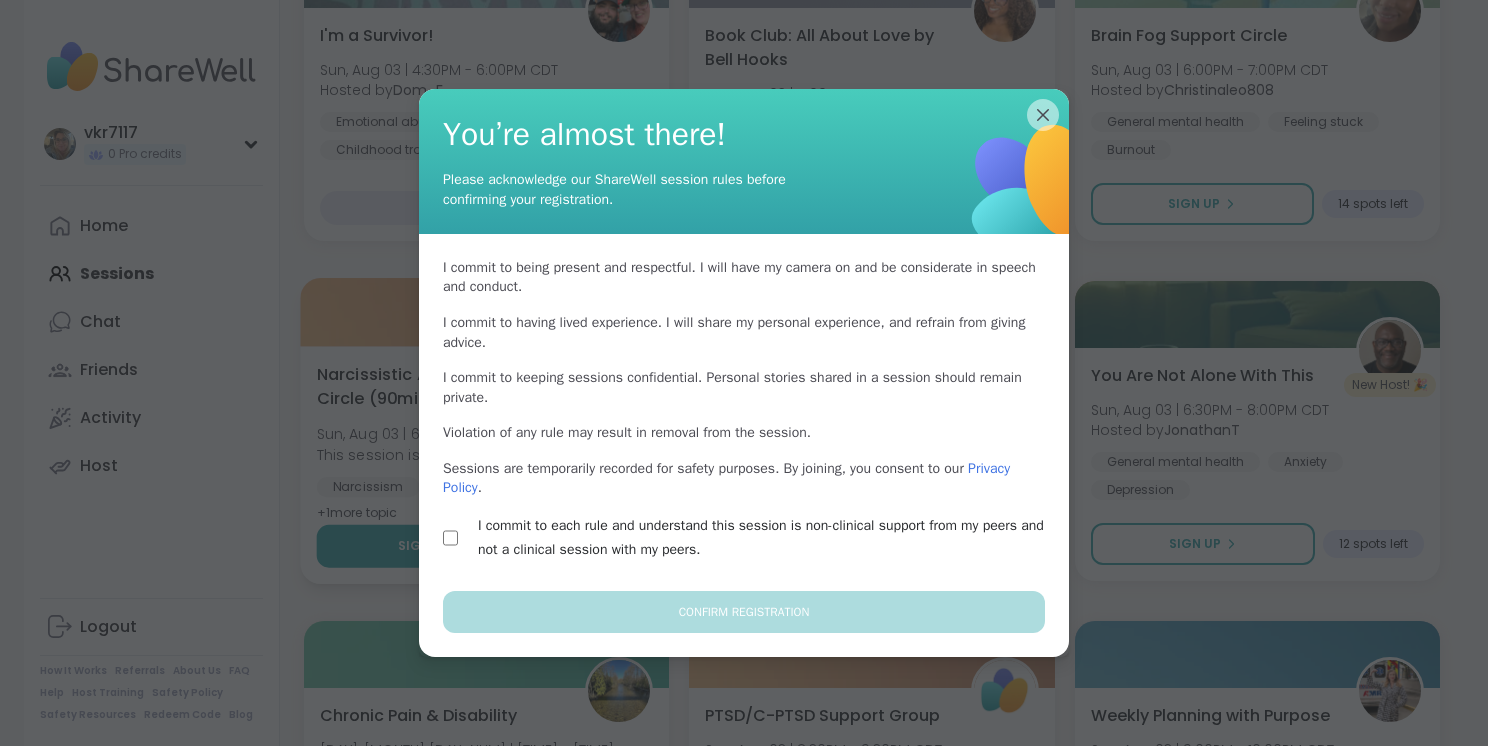 click on "I commit to each rule and understand this session is non-clinical support from my peers and not a clinical session with my peers." at bounding box center (767, 538) 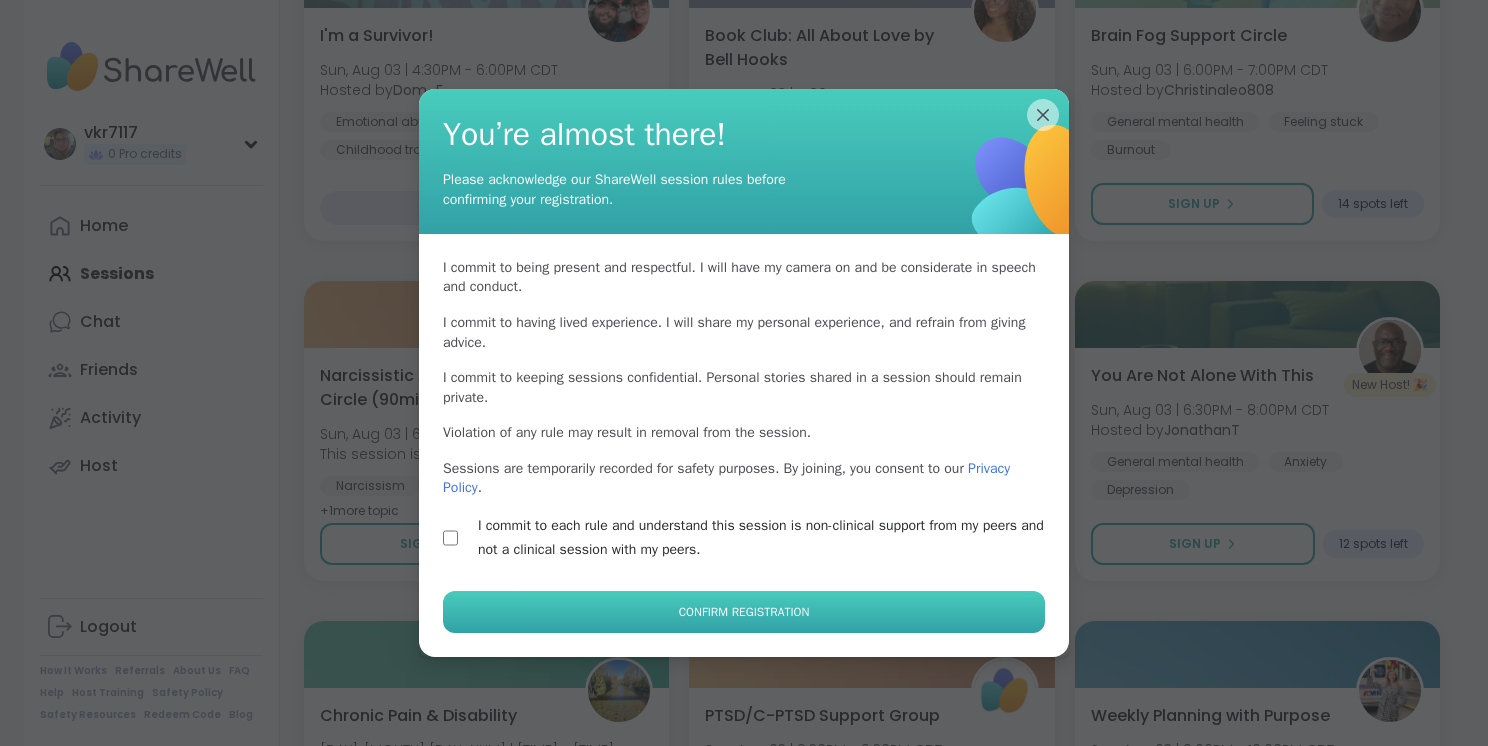 click on "Confirm Registration" at bounding box center (744, 612) 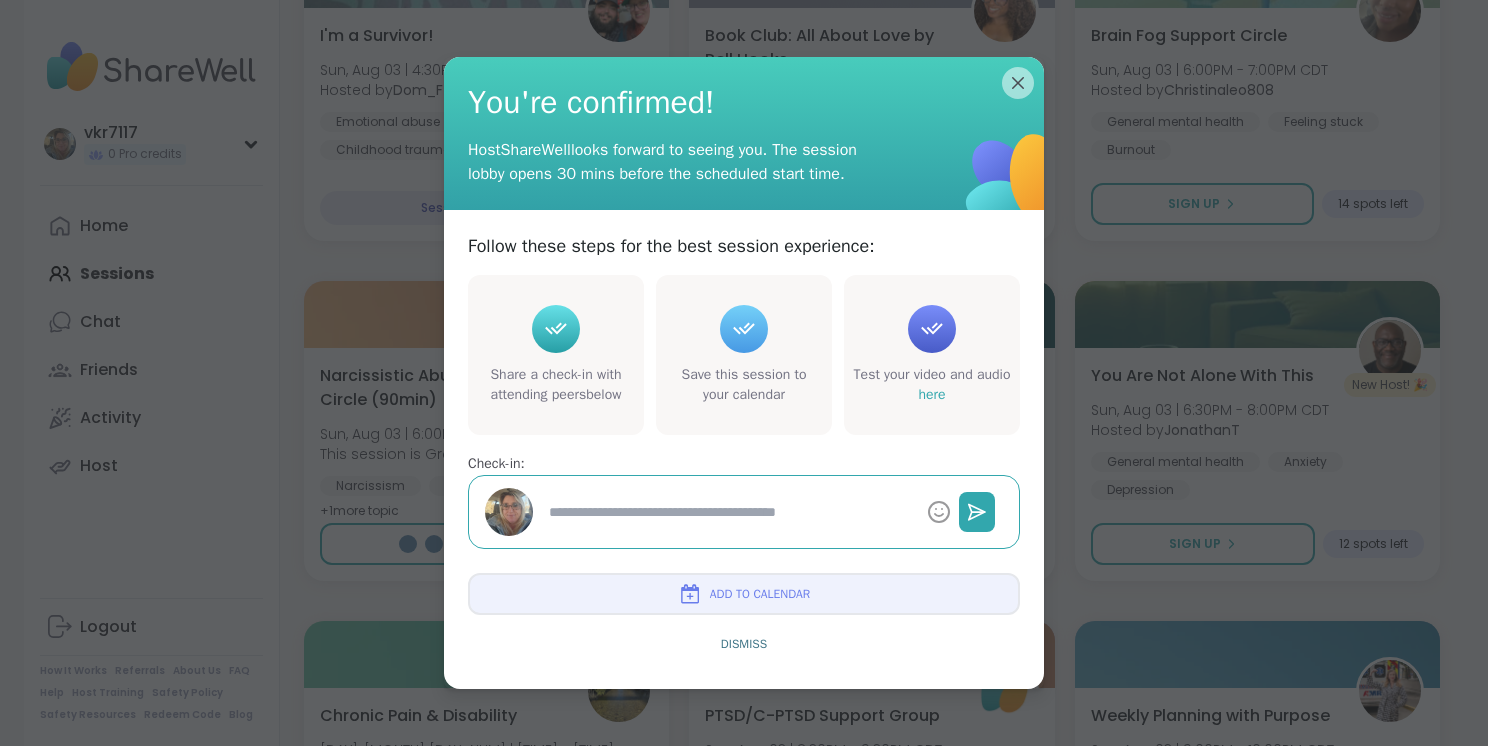 type on "*" 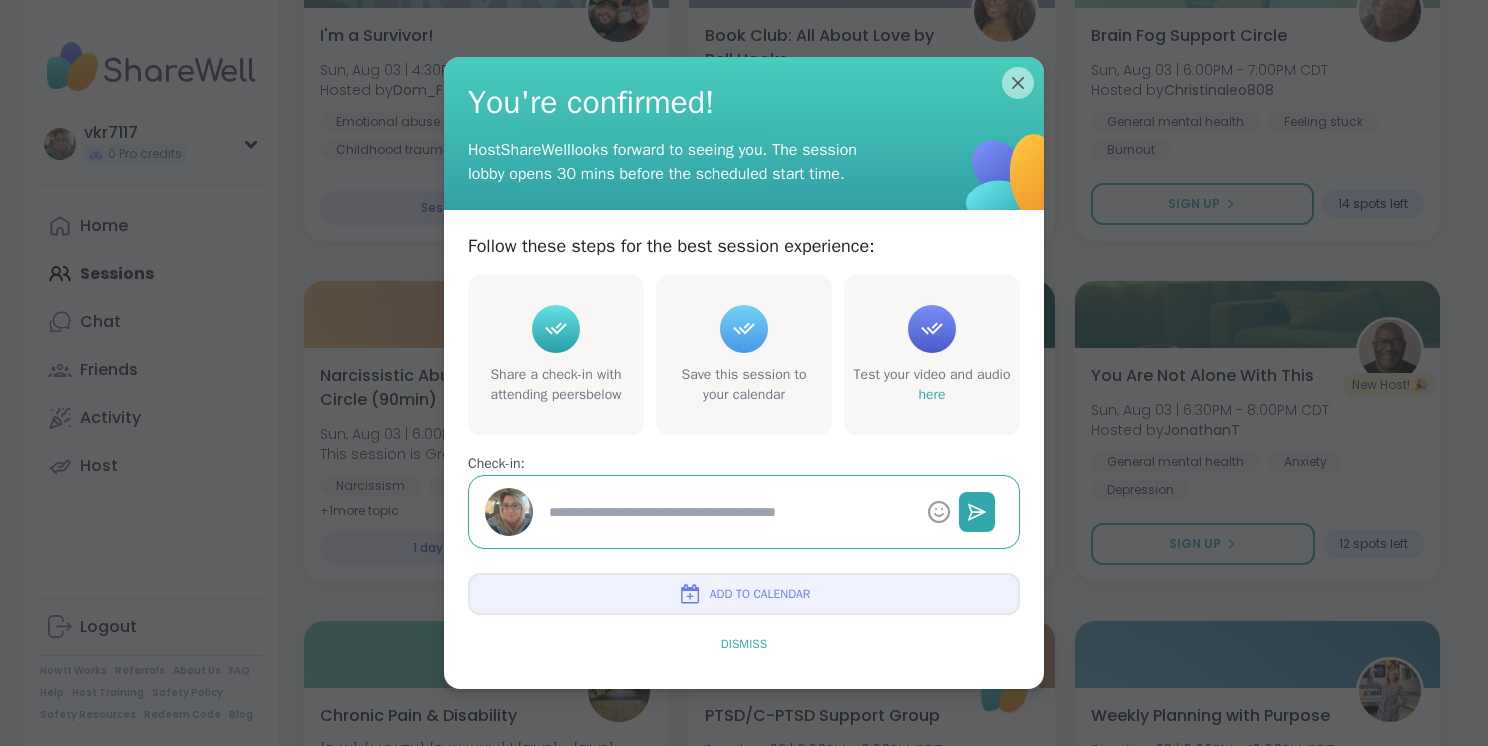 click on "Dismiss" at bounding box center [744, 644] 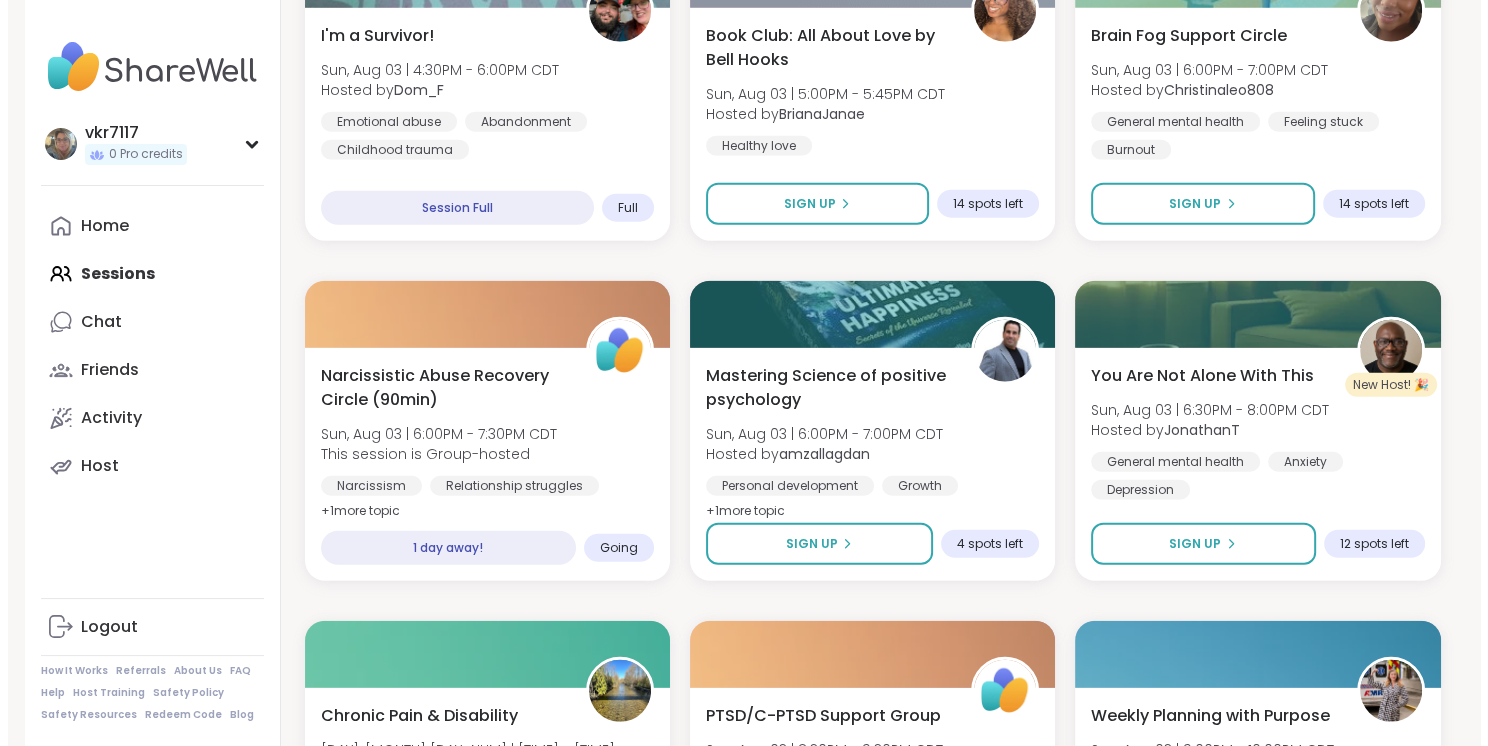 scroll, scrollTop: 5546, scrollLeft: 0, axis: vertical 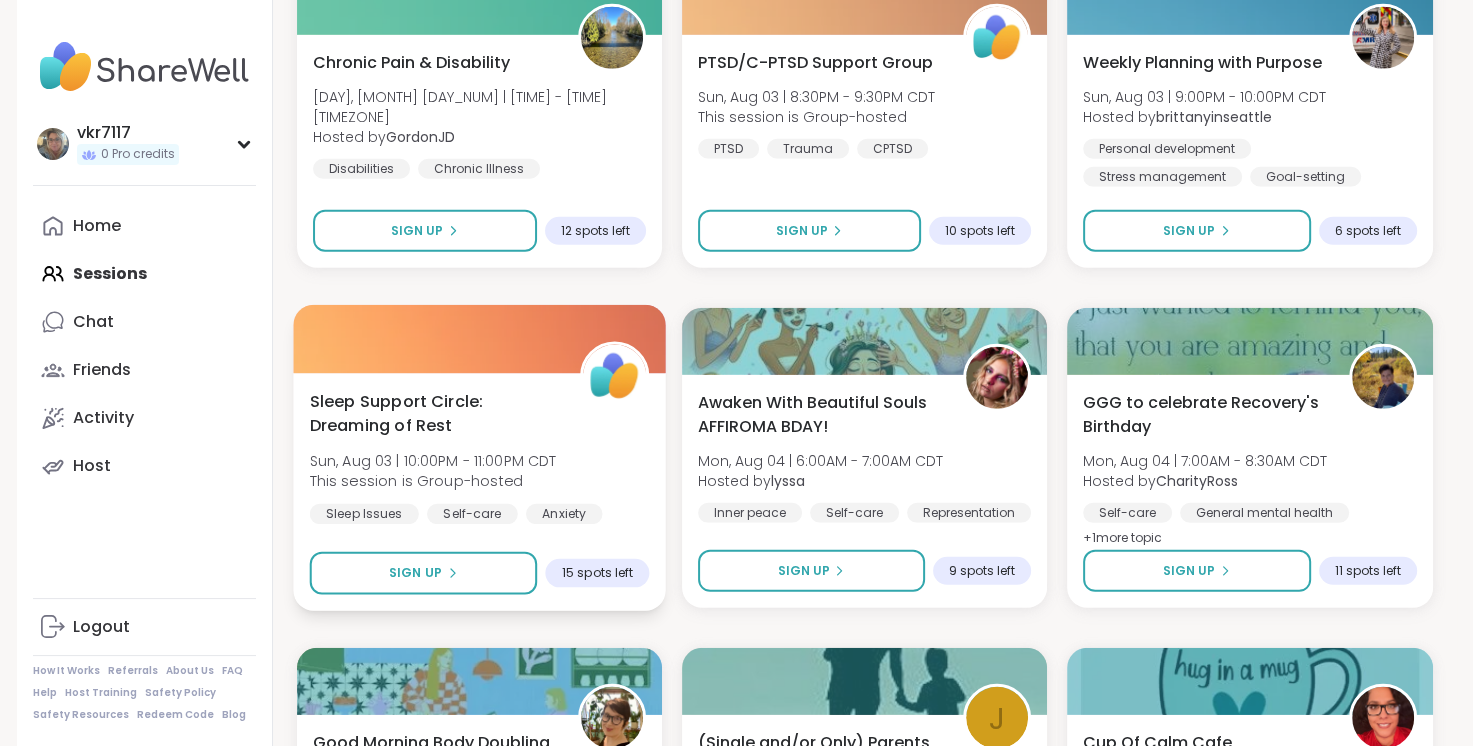 click on "Sleep Support Circle: Dreaming of Rest" at bounding box center (433, 413) 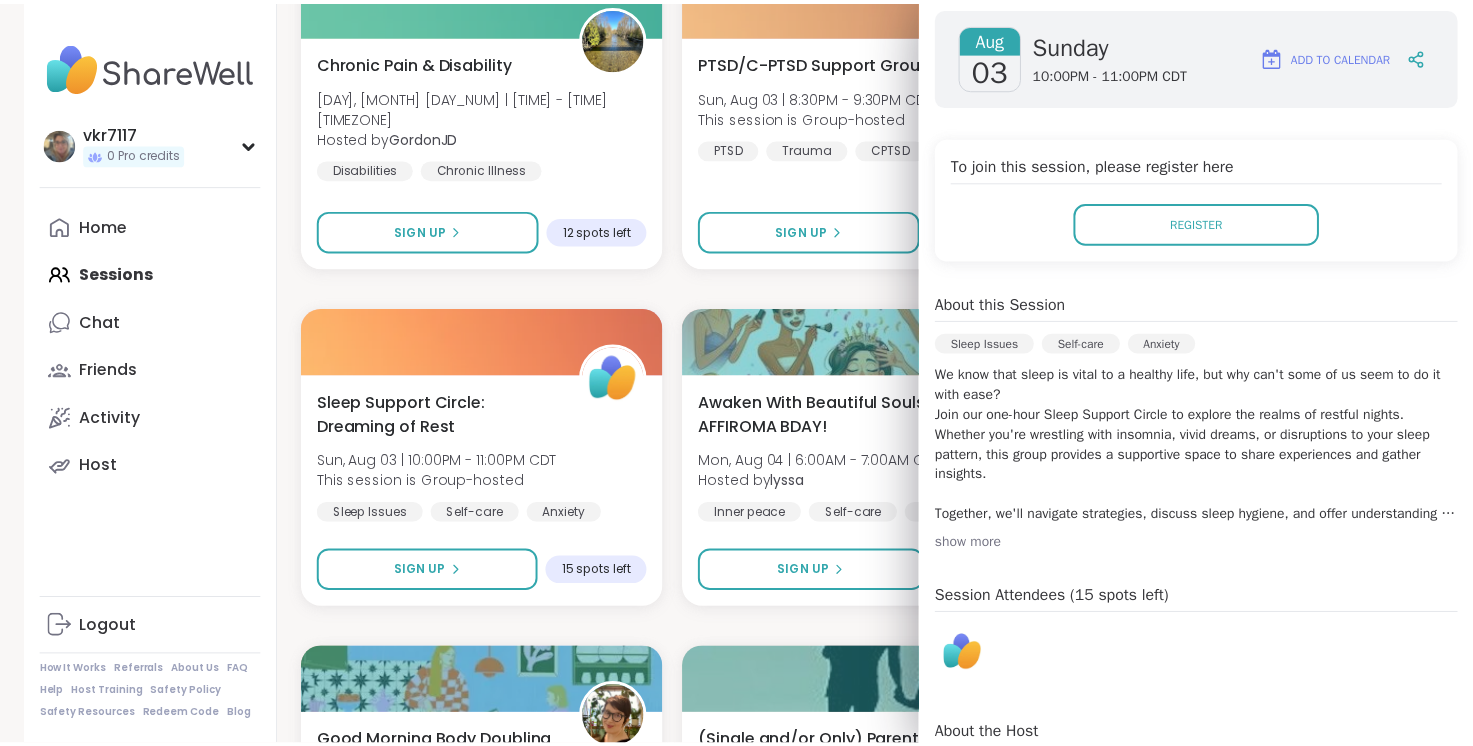 scroll, scrollTop: 320, scrollLeft: 0, axis: vertical 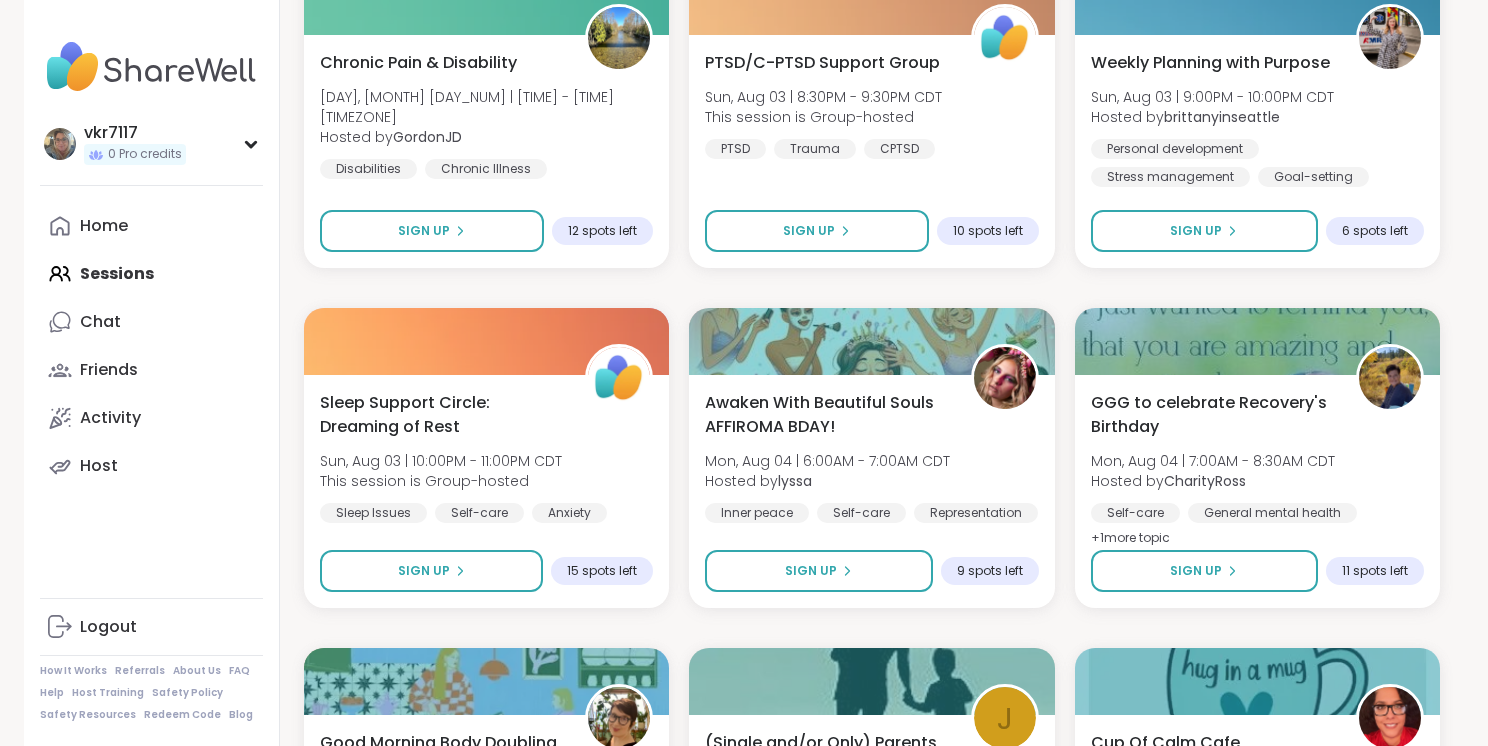 click on "Happy Saturday Body Doubling for Productivity  [DAY], [MONTH] [DAY_NUM] | [TIME] - [TIME] [TIMEZONE] Hosted by  [USERNAME] ADHD Body doubling Anxiety 16  peers attended The Healing Journey of Grief [DAY], [MONTH] [DAY_NUM] | [TIME] - [TIME] [TIMEZONE] Hosted by  [USERNAME] Loss of a loved one Grief SpiritualitySESSION LIVE Body Doubling- Saturday Afternoon Gap Fill [DAY], [MONTH] [DAY_NUM] | [TIME] - [TIME] [TIMEZONE] Hosted by  [USERNAME] Body doubling Self-love LonelinessSESSION LIVE P Finding your purpose in life [DAY], [MONTH] [DAY_NUM] | [TIME] - [TIME] [TIMEZONE] Hosted by  [USERNAME] Personal development Mindfulness Spirituality Session Full Full Healing the burden  [DAY], [MONTH] [DAY_NUM] | [TIME] - [TIME] [TIMEZONE] This session is Group-hosted Depression Addiction General mental health Sign Up 10 spots left Saturday Afternoon-Evening Hangout!  [DAY], [MONTH] [DAY_NUM] | [TIME] - [TIME] [TIMEZONE] Hosted by  [USERNAME] Good company General mental health Body doubling + 1  more topic Sign Up 1 spot left New Host! 🎉 Disability Advocacy and Chronic Health Struggles Hosted by  + 1 + 1" at bounding box center (872, -1072) 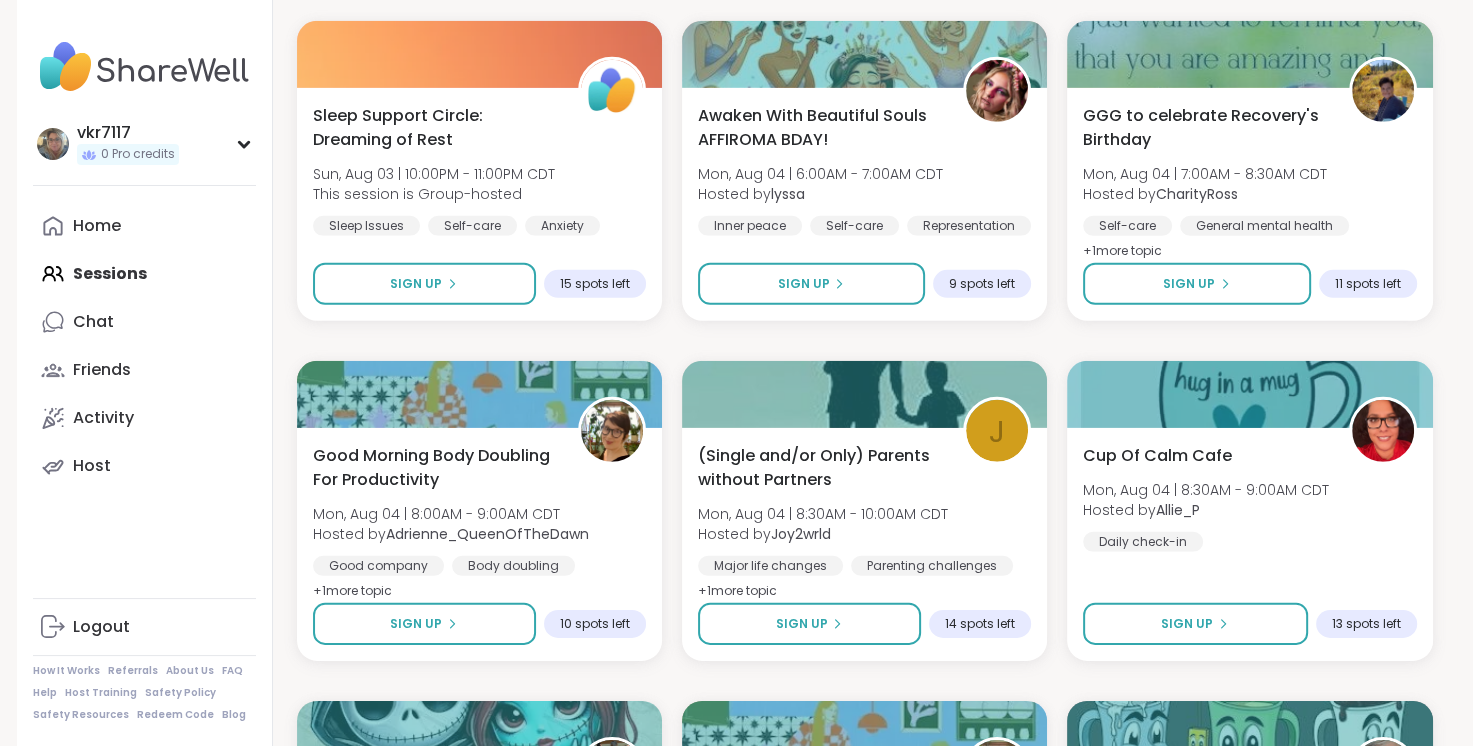 scroll, scrollTop: 5852, scrollLeft: 0, axis: vertical 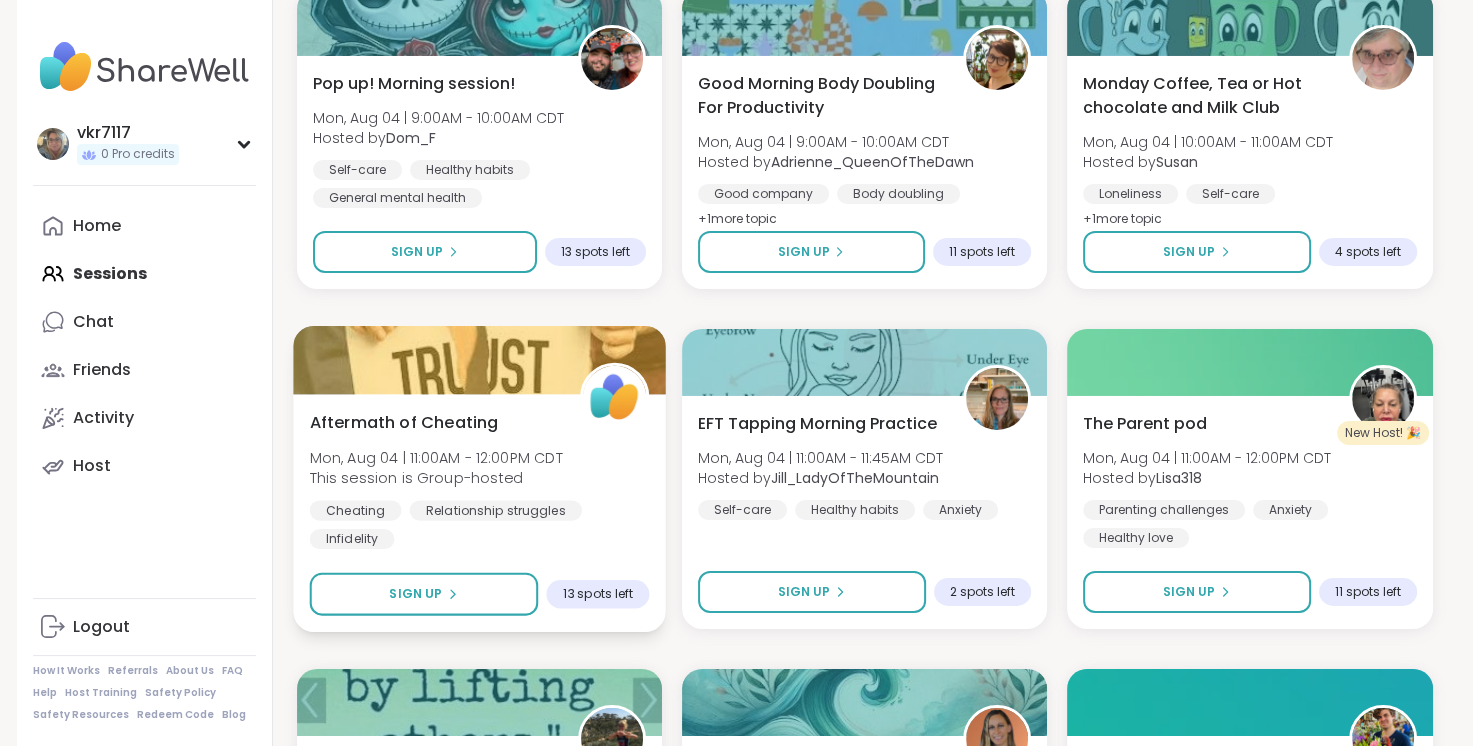 click on "Aftermath of Cheating" at bounding box center (403, 422) 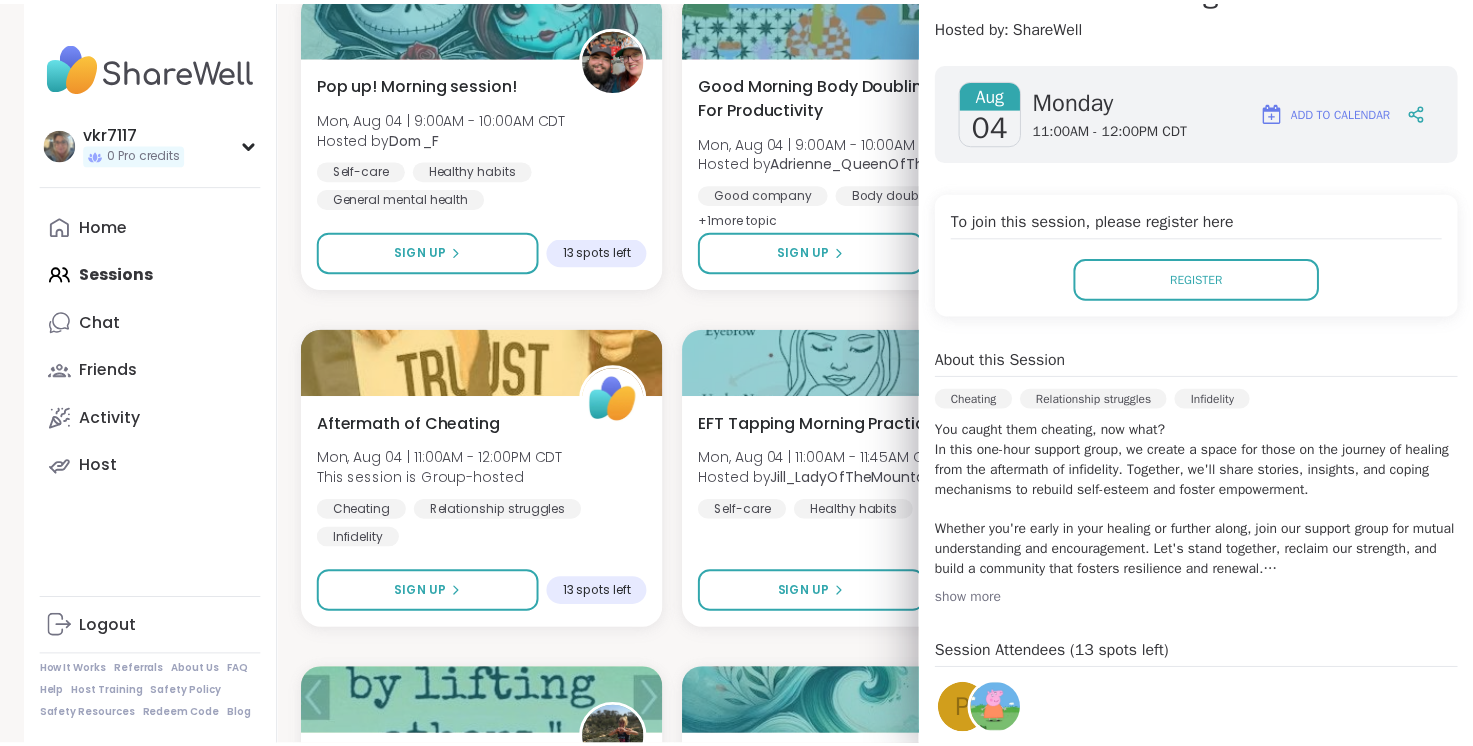 scroll, scrollTop: 253, scrollLeft: 0, axis: vertical 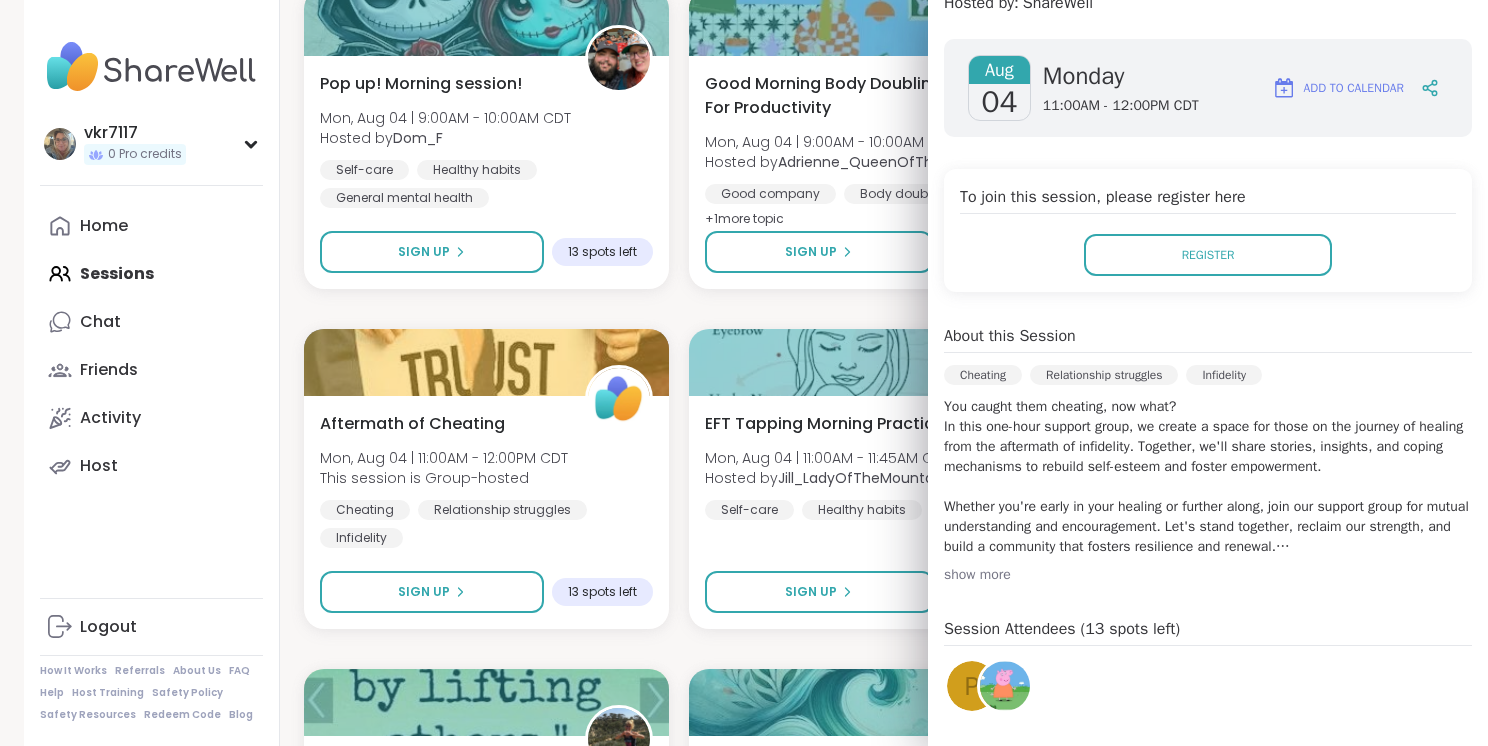 click on "show more" at bounding box center [1208, 575] 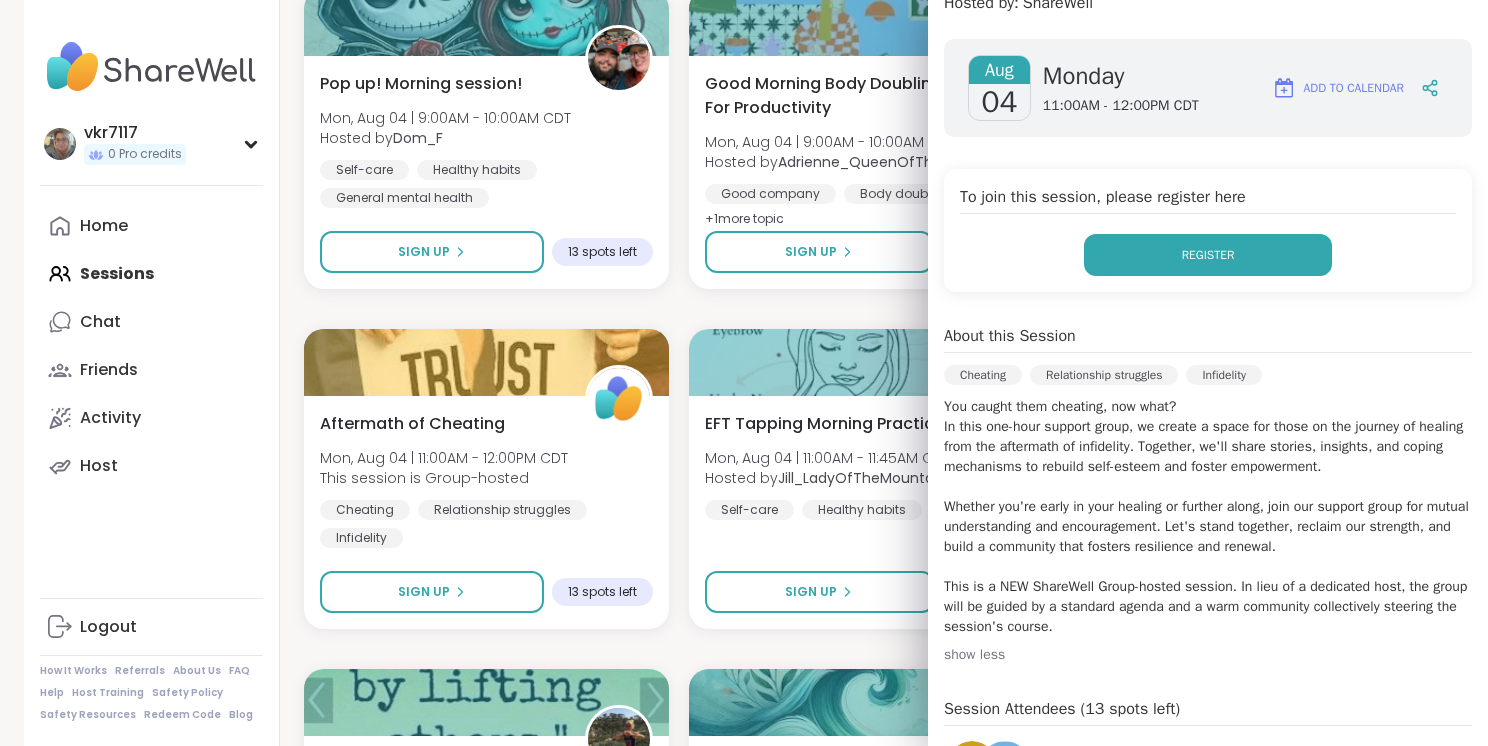 click on "Register" at bounding box center [1208, 255] 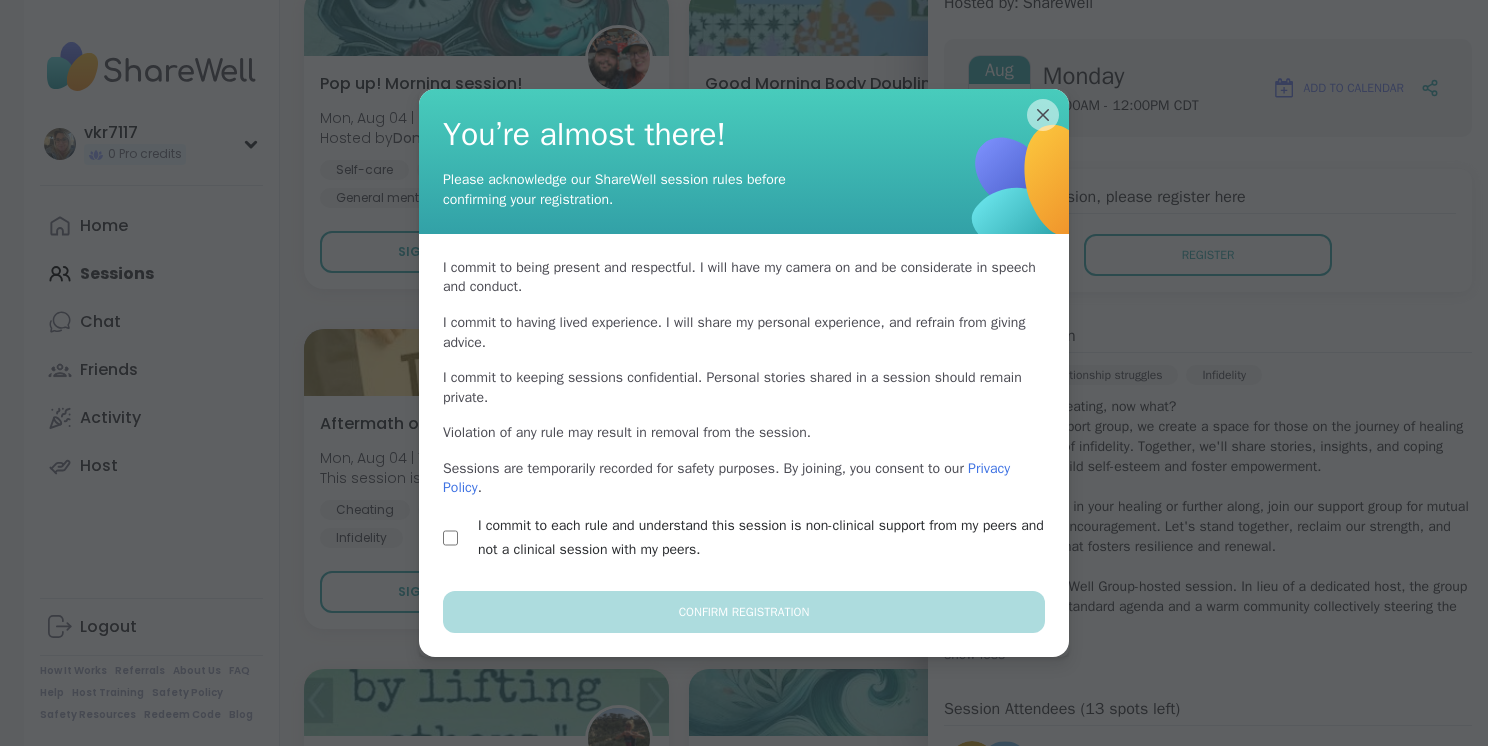click on "I commit to each rule and understand this session is non-clinical support from my peers and not a clinical session with my peers." at bounding box center [744, 538] 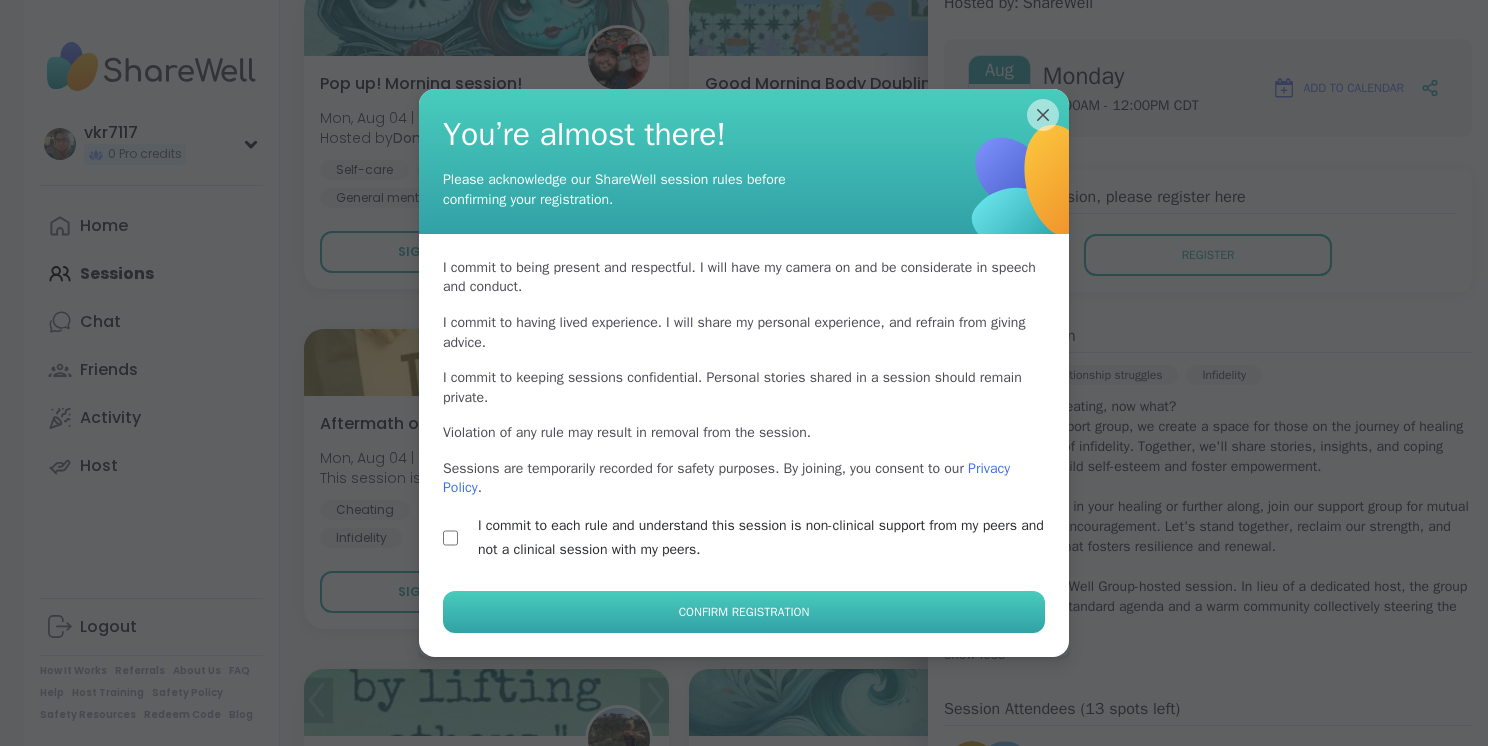 click on "Confirm Registration" at bounding box center (744, 612) 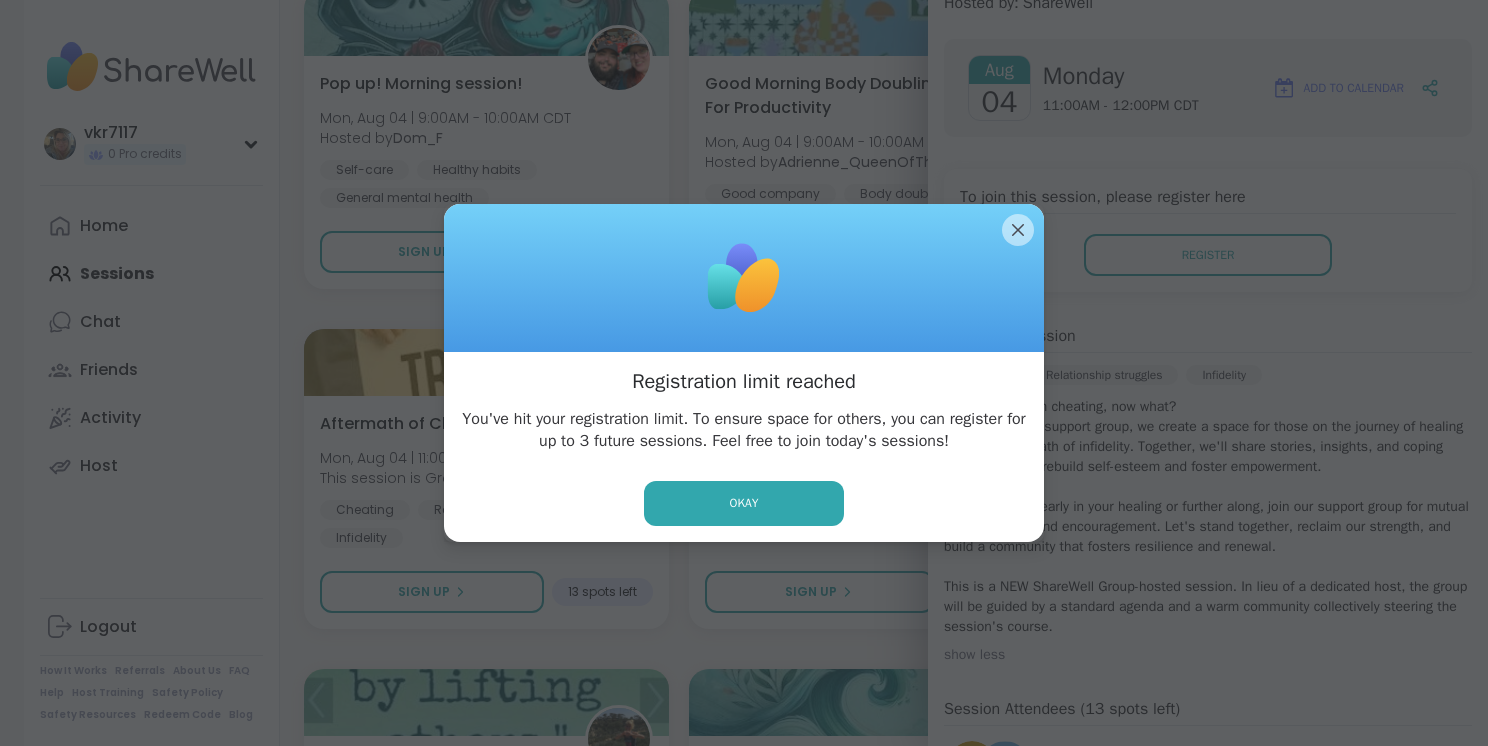 click on "Registration limit reached You've hit your registration limit. To ensure space for others, you can register for up to 3 future sessions. Feel free to join today's sessions! Okay" at bounding box center (744, 447) 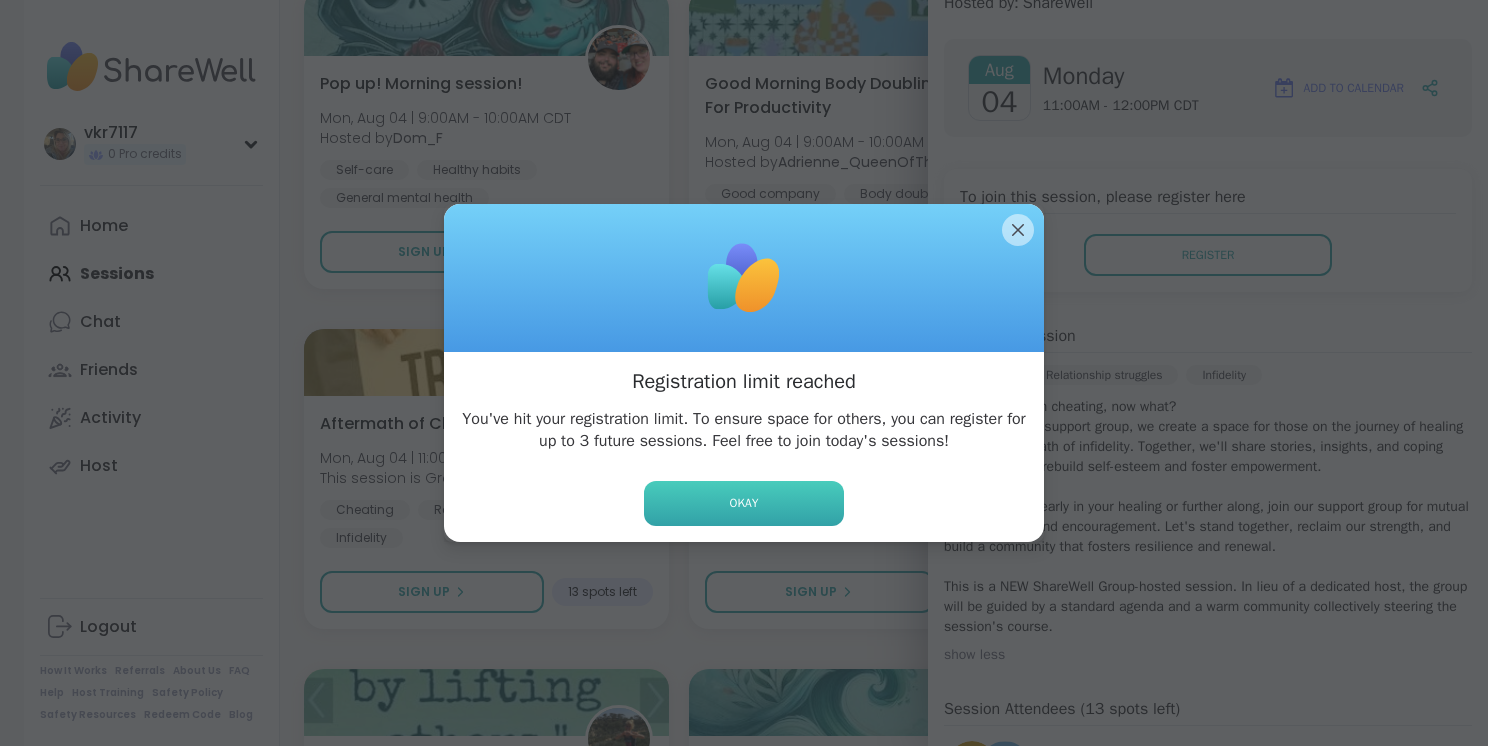 click on "Okay" at bounding box center [744, 503] 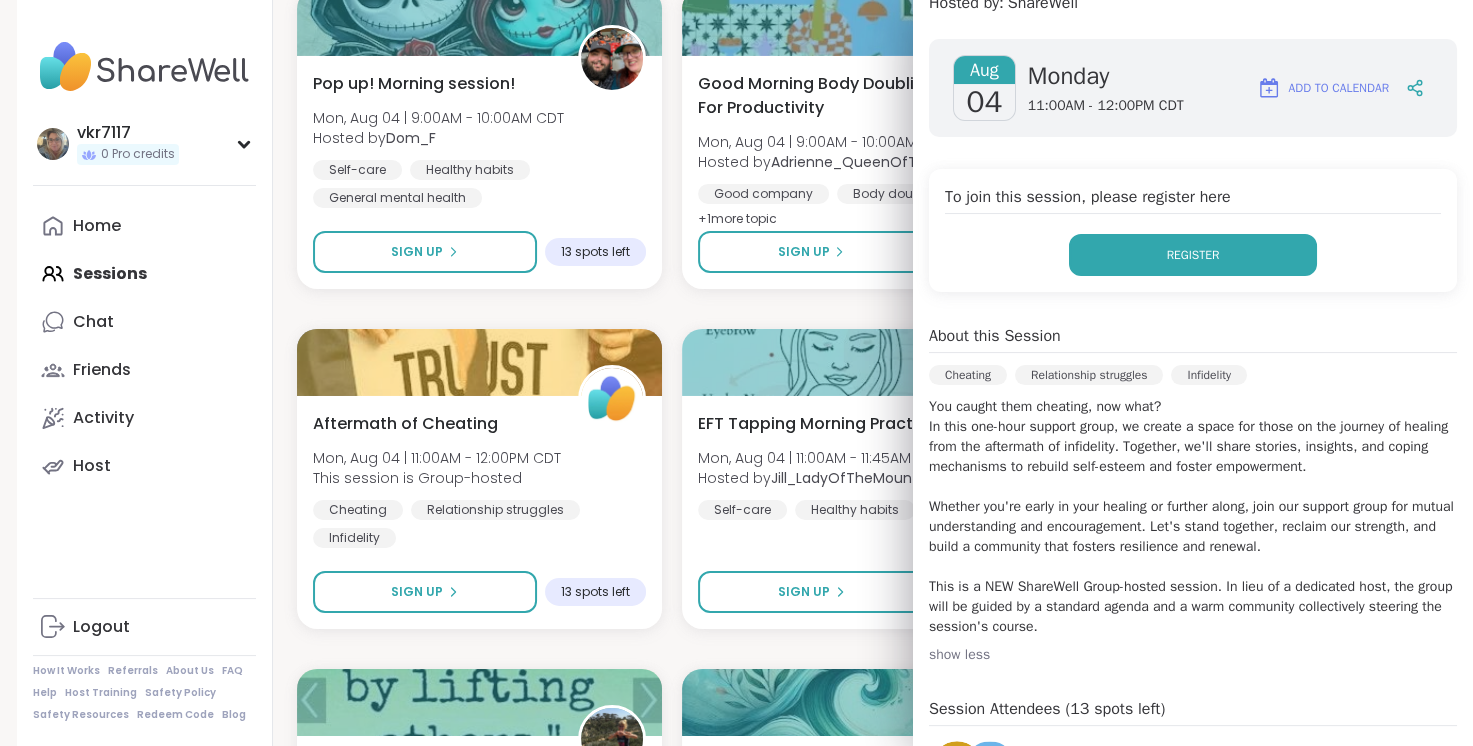 click on "Register" at bounding box center (1193, 255) 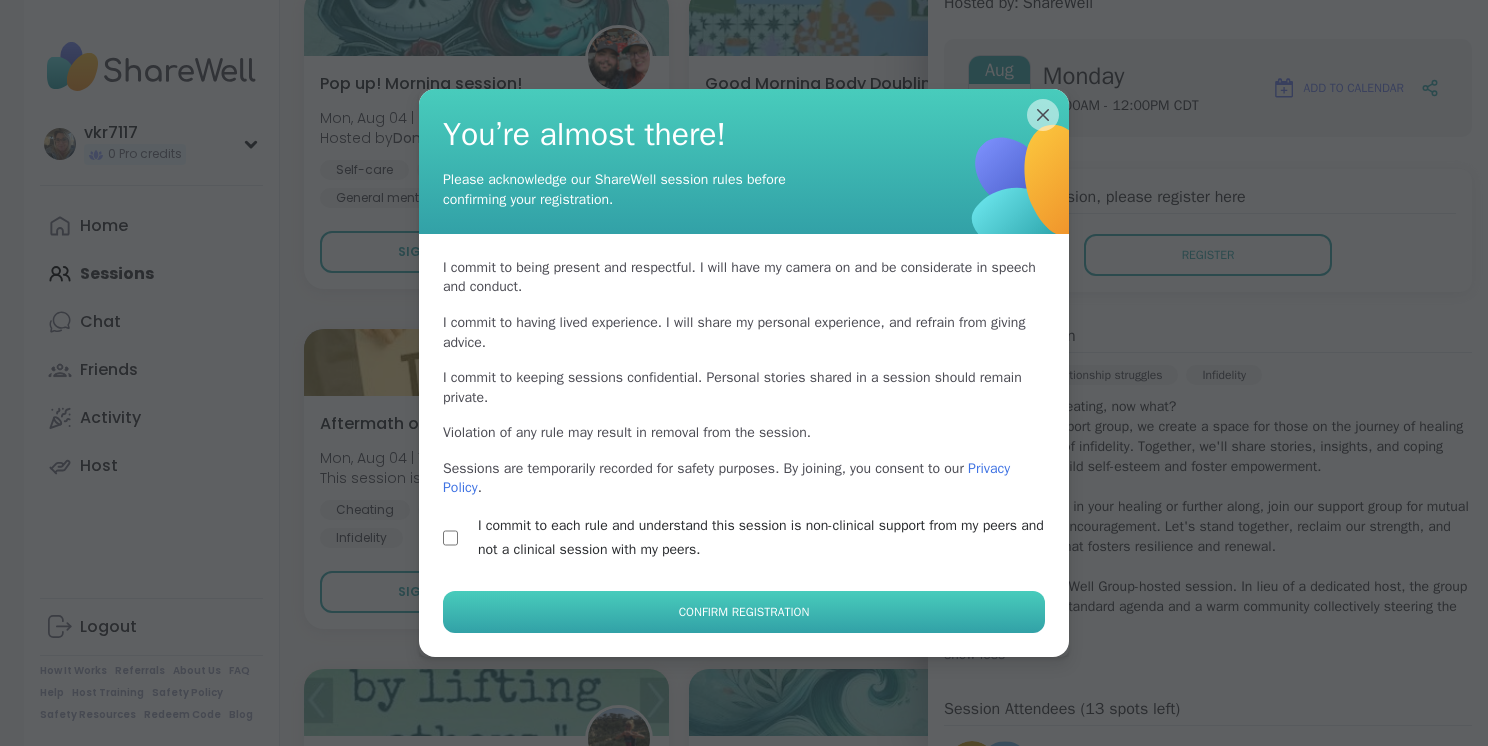 click on "Confirm Registration" at bounding box center [744, 612] 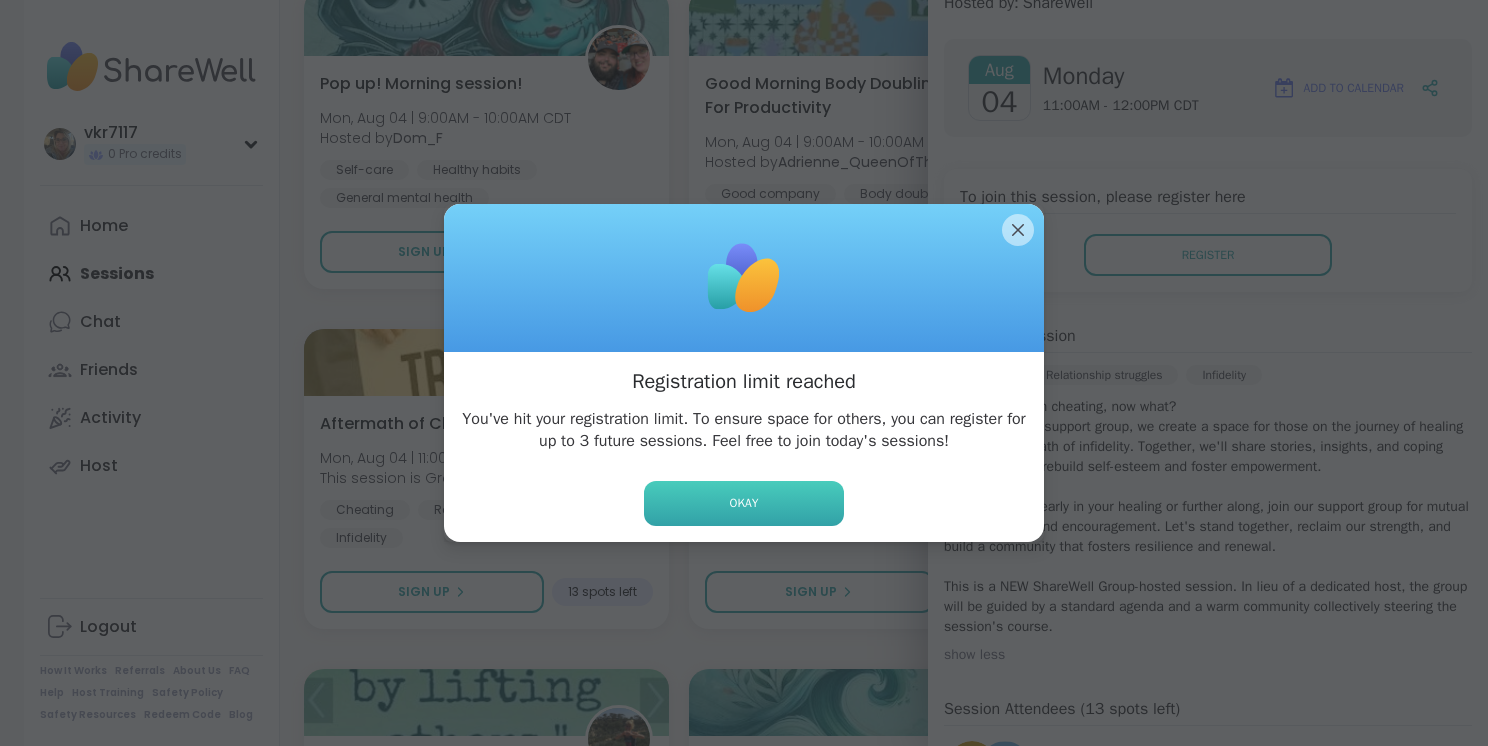 click on "Okay" at bounding box center [744, 503] 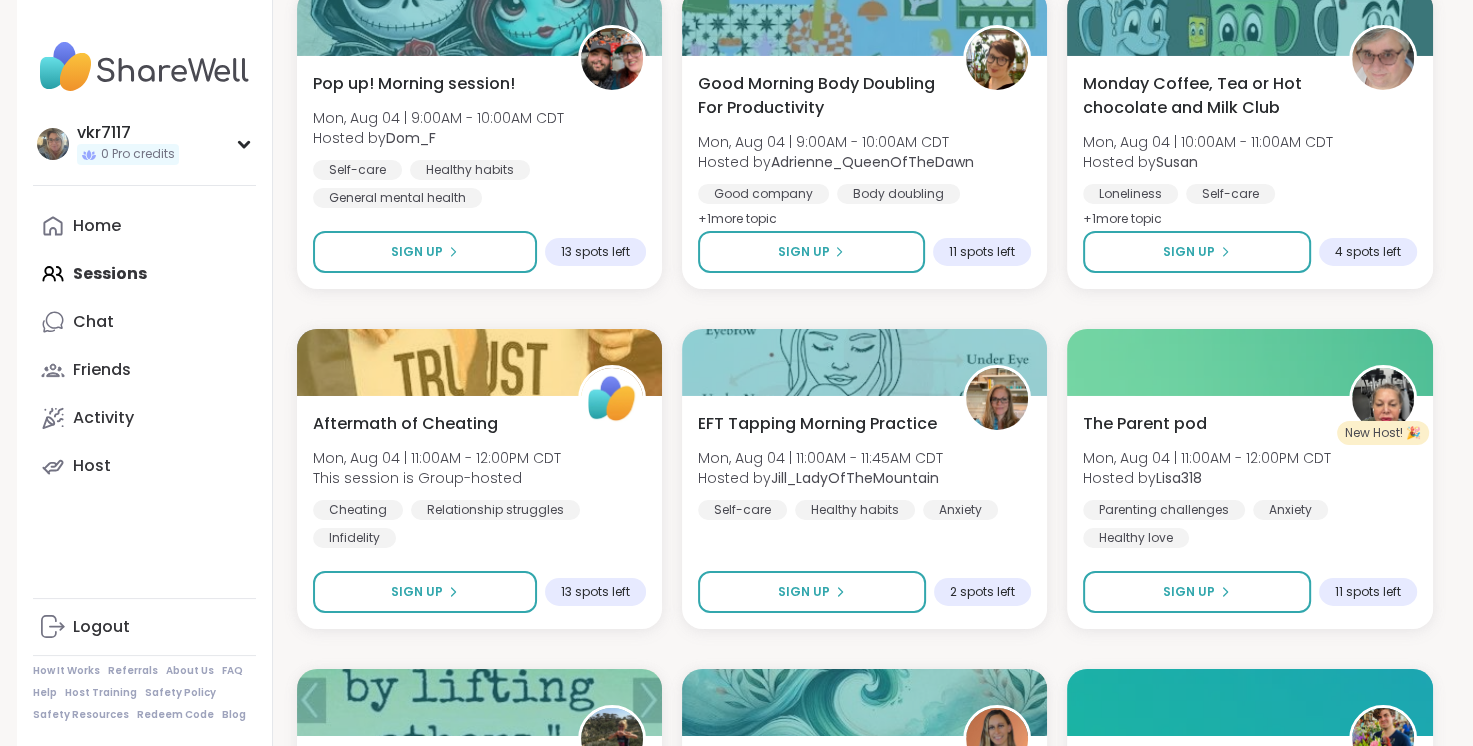 click on "Happy Saturday Body Doubling for Productivity  [DAY], [MONTH] [DAY_NUM] | [TIME] - [TIME] [TIMEZONE] Hosted by  [USERNAME] ADHD Body doubling Anxiety 16  peers attended The Healing Journey of Grief [DAY], [MONTH] [DAY_NUM] | [TIME] - [TIME] [TIMEZONE] Hosted by  [USERNAME] Loss of a loved one Grief SpiritualitySESSION LIVE Body Doubling- Saturday Afternoon Gap Fill [DAY], [MONTH] [DAY_NUM] | [TIME] - [TIME] [TIMEZONE] Hosted by  [USERNAME] Body doubling Self-love LonelinessSESSION LIVE P Finding your purpose in life [DAY], [MONTH] [DAY_NUM] | [TIME] - [TIME] [TIMEZONE] Hosted by  [USERNAME] Personal development Mindfulness Spirituality Session Full Full Healing the burden  [DAY], [MONTH] [DAY_NUM] | [TIME] - [TIME] [TIMEZONE] This session is Group-hosted Depression Addiction General mental health Sign Up 10 spots left Saturday Afternoon-Evening Hangout!  [DAY], [MONTH] [DAY_NUM] | [TIME] - [TIME] [TIMEZONE] Hosted by  [USERNAME] Good company General mental health Body doubling + 1  more topic Sign Up 1 spot left New Host! 🎉 Disability Advocacy and Chronic Health Struggles Hosted by  + 1 + 1" at bounding box center [865, -2071] 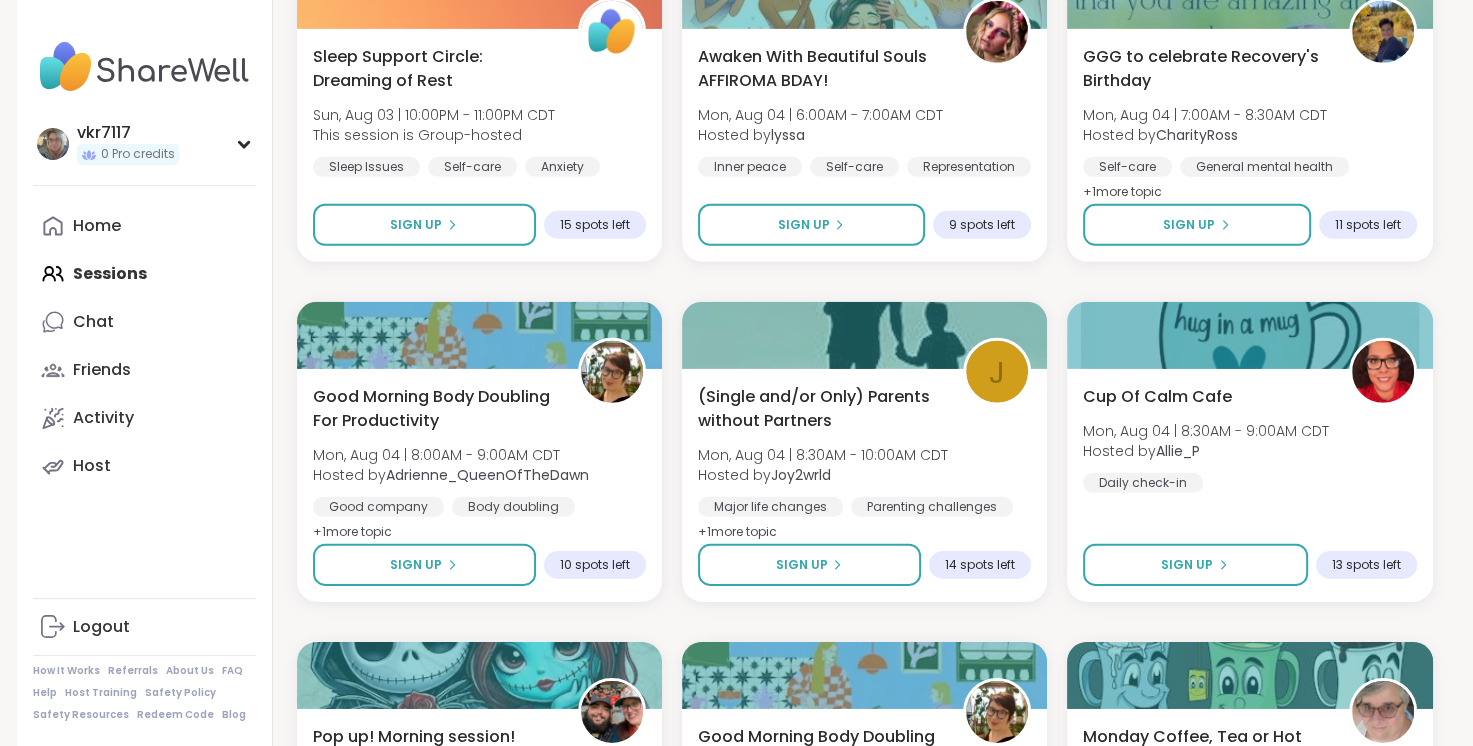 scroll, scrollTop: 5240, scrollLeft: 0, axis: vertical 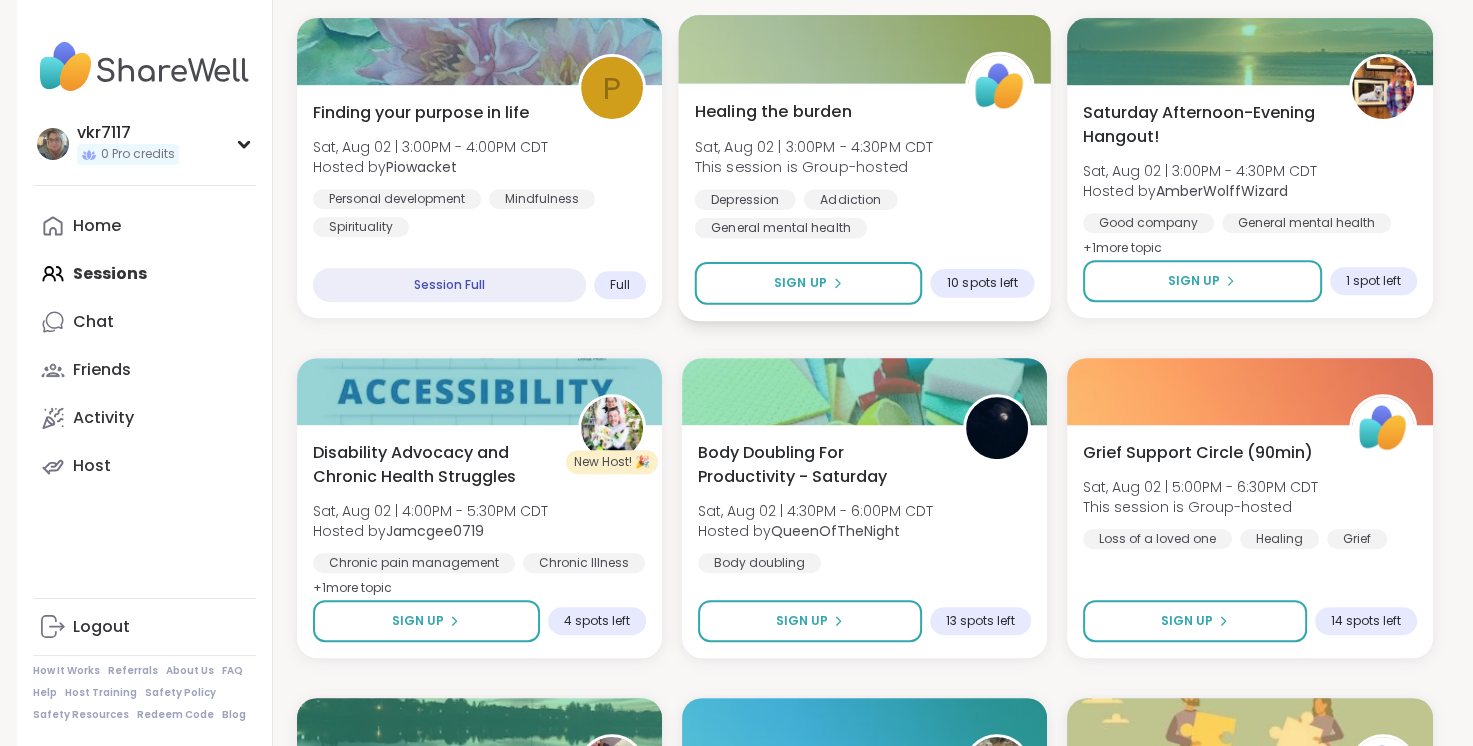 click on "Sat, Aug 02 | 3:00PM - 4:30PM CDT" at bounding box center (813, 146) 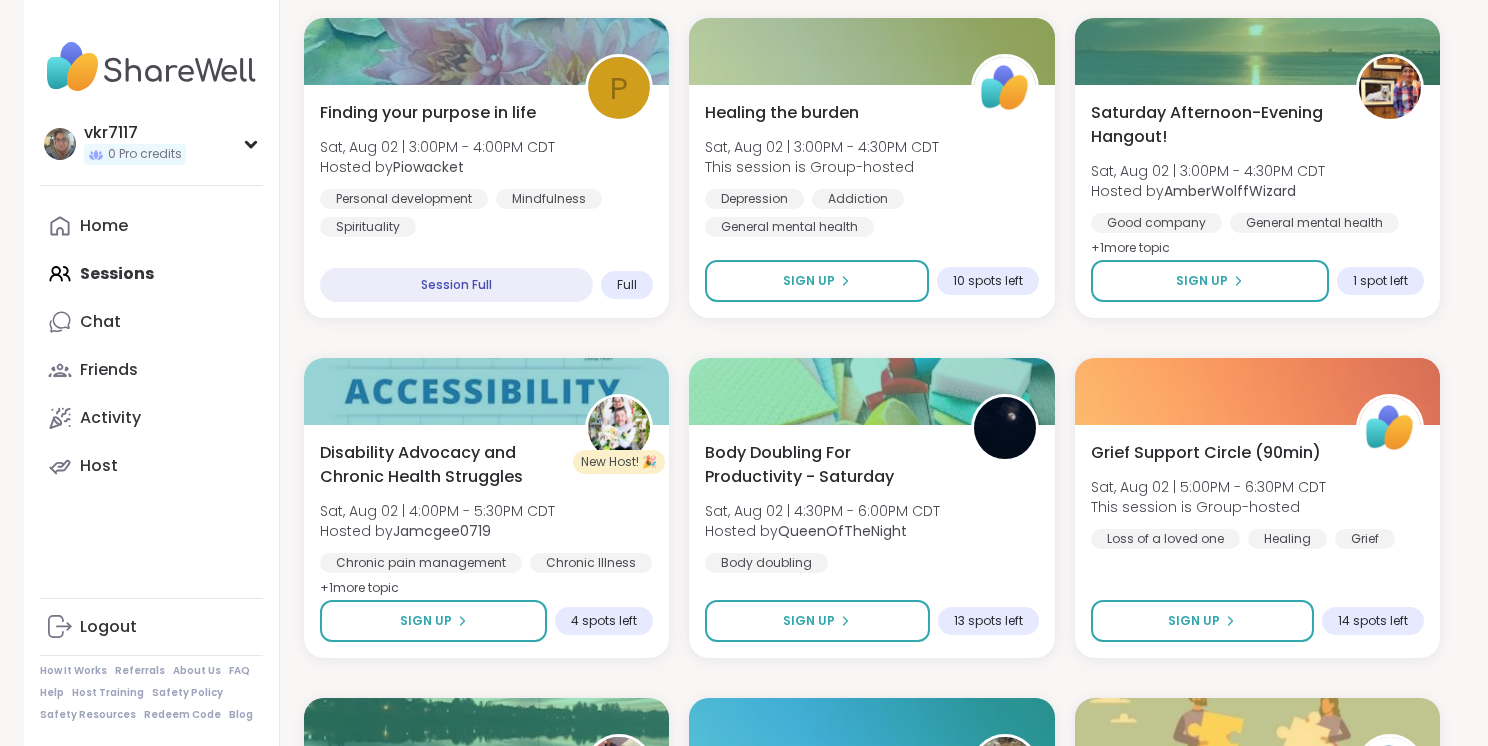 click on "[USERNAME] 0 Pro credits [USERNAME] 0 Pro credits Profile Membership Settings Help Home Sessions Chat Friends Activity Host Logout How It Works Referrals About Us FAQ Help Host Training Safety Policy Safety Resources Redeem Code Blog 0 Out of Pro credits? Upgrade for unlimited Pro Sessions. While you’re exploring, enjoy free peer-led support sessions. Upgrade to Pro Upcoming Sessions CREATE A SESSION All Sessions Pro Sessions NEW My Sessions 5 Find your next session Search  Filter   Happy Saturday Body Doubling for Productivity  Sat, Aug 02 | 1:00PM - 2:30PM CDT Hosted by  [USERNAME] ADHD Body doubling Anxiety 16  peers attended The Healing Journey of Grief Sat, Aug 02 | 1:30PM - 3:00PM CDT Hosted by  [USERNAME] Loss of a loved one Grief SpiritualitySESSION LIVE Body Doubling- Saturday Afternoon Gap Fill Sat, Aug 02 | 2:30PM - 3:00PM CDT Hosted by  [USERNAME] Body doubling Self-love LonelinessSESSION LIVE P Finding your purpose in life Sat, Aug 02 | 3:00PM - 4:00PM CDT Hosted by  Full" at bounding box center [744, 3572] 